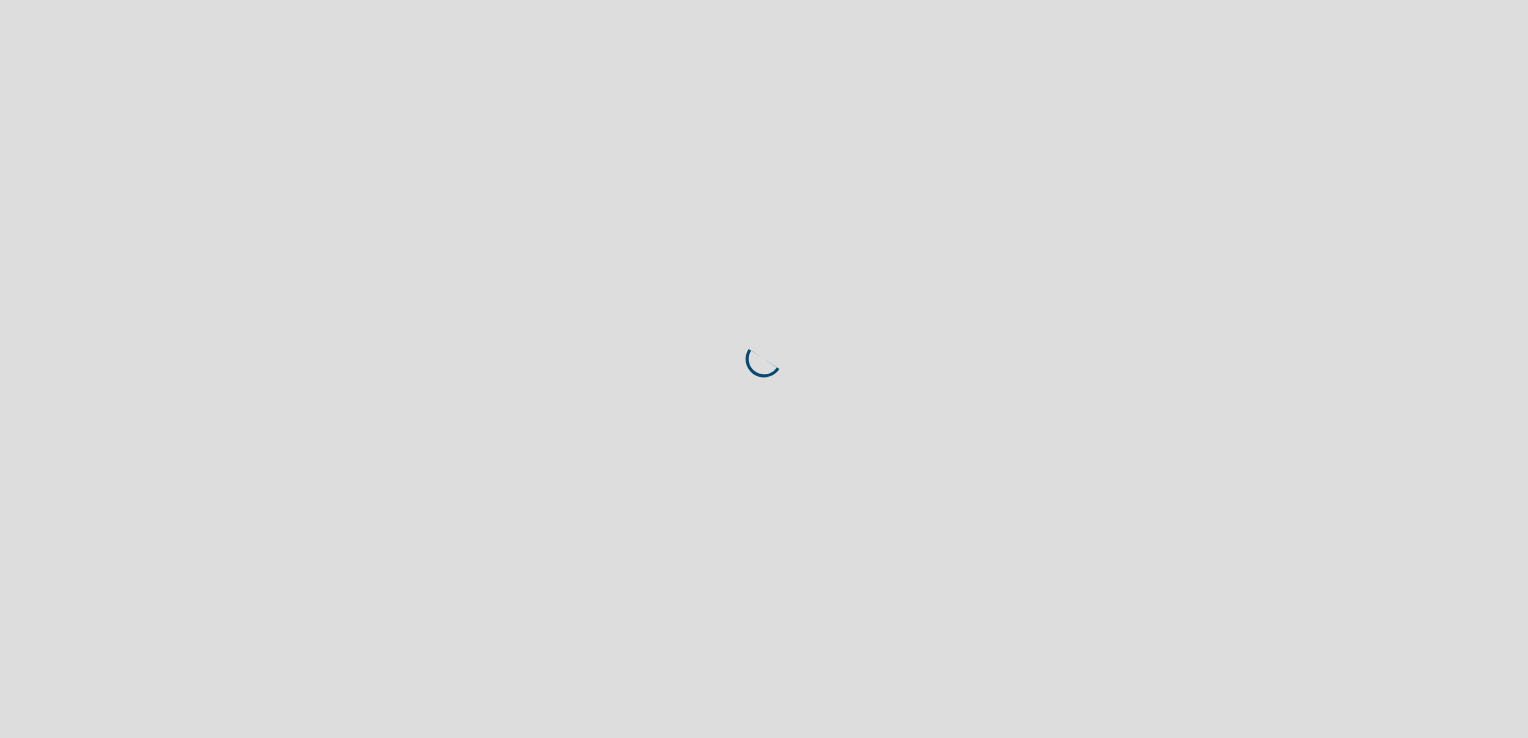 scroll, scrollTop: 0, scrollLeft: 0, axis: both 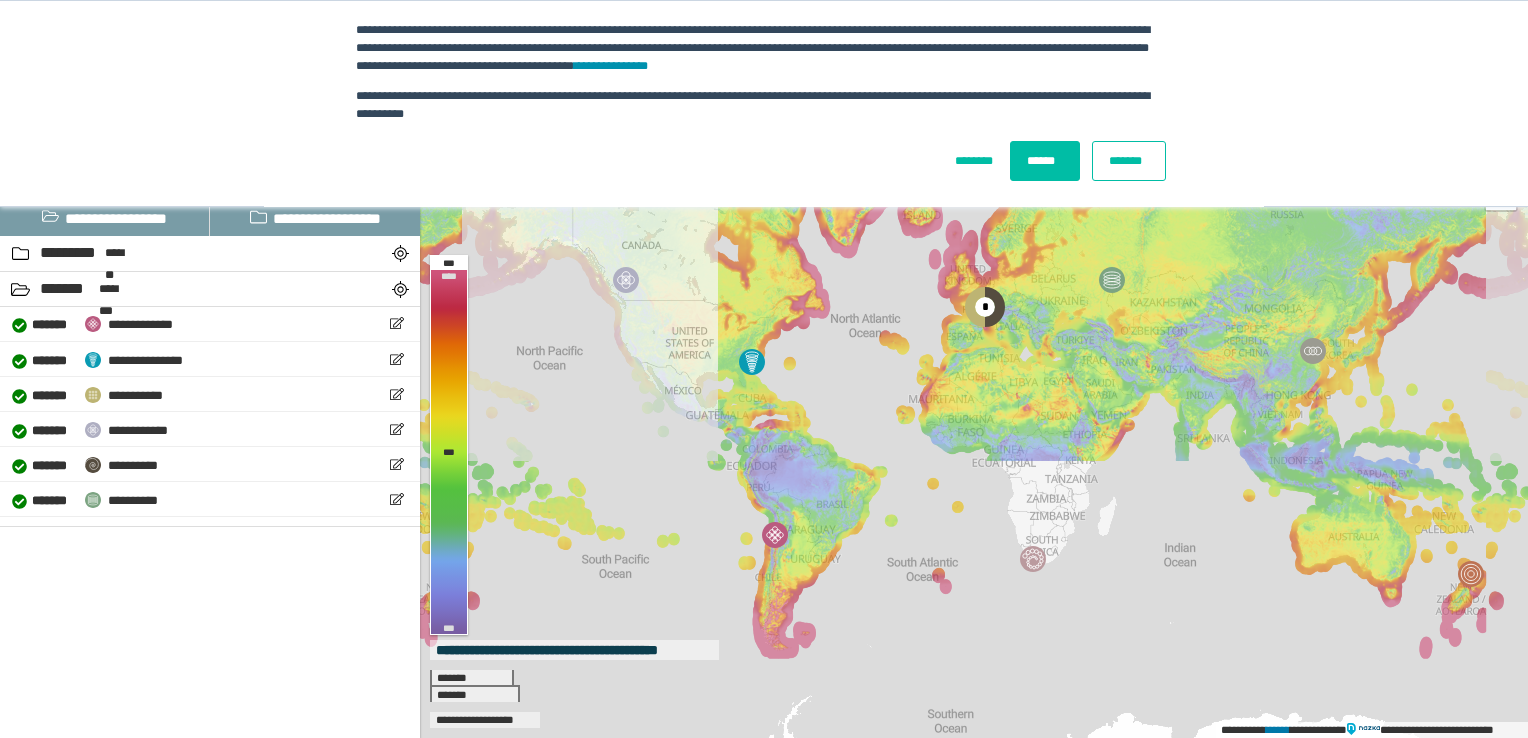 click on "*******" at bounding box center [1129, 161] 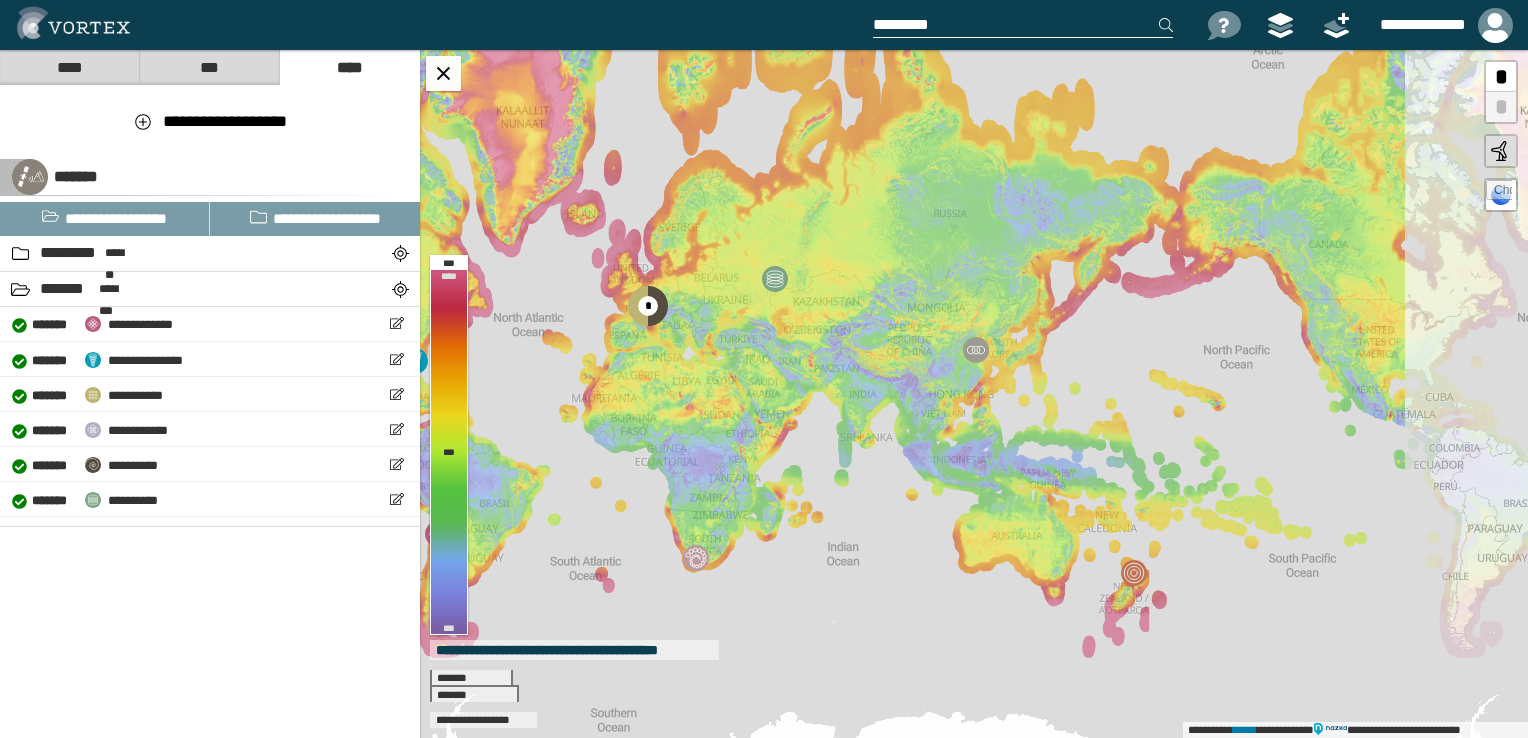 drag, startPoint x: 1178, startPoint y: 435, endPoint x: 829, endPoint y: 433, distance: 349.00574 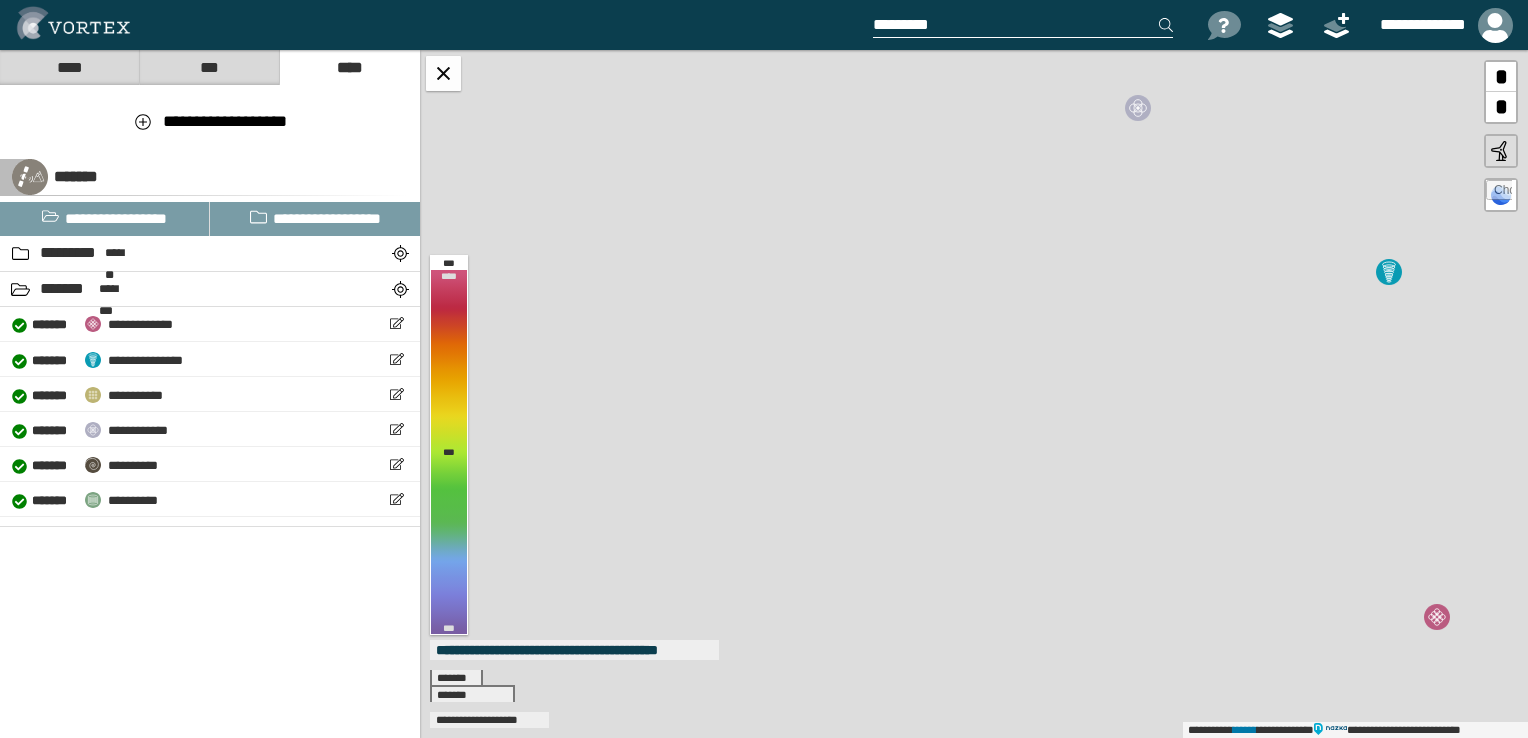 drag, startPoint x: 1108, startPoint y: 416, endPoint x: 561, endPoint y: 377, distance: 548.38855 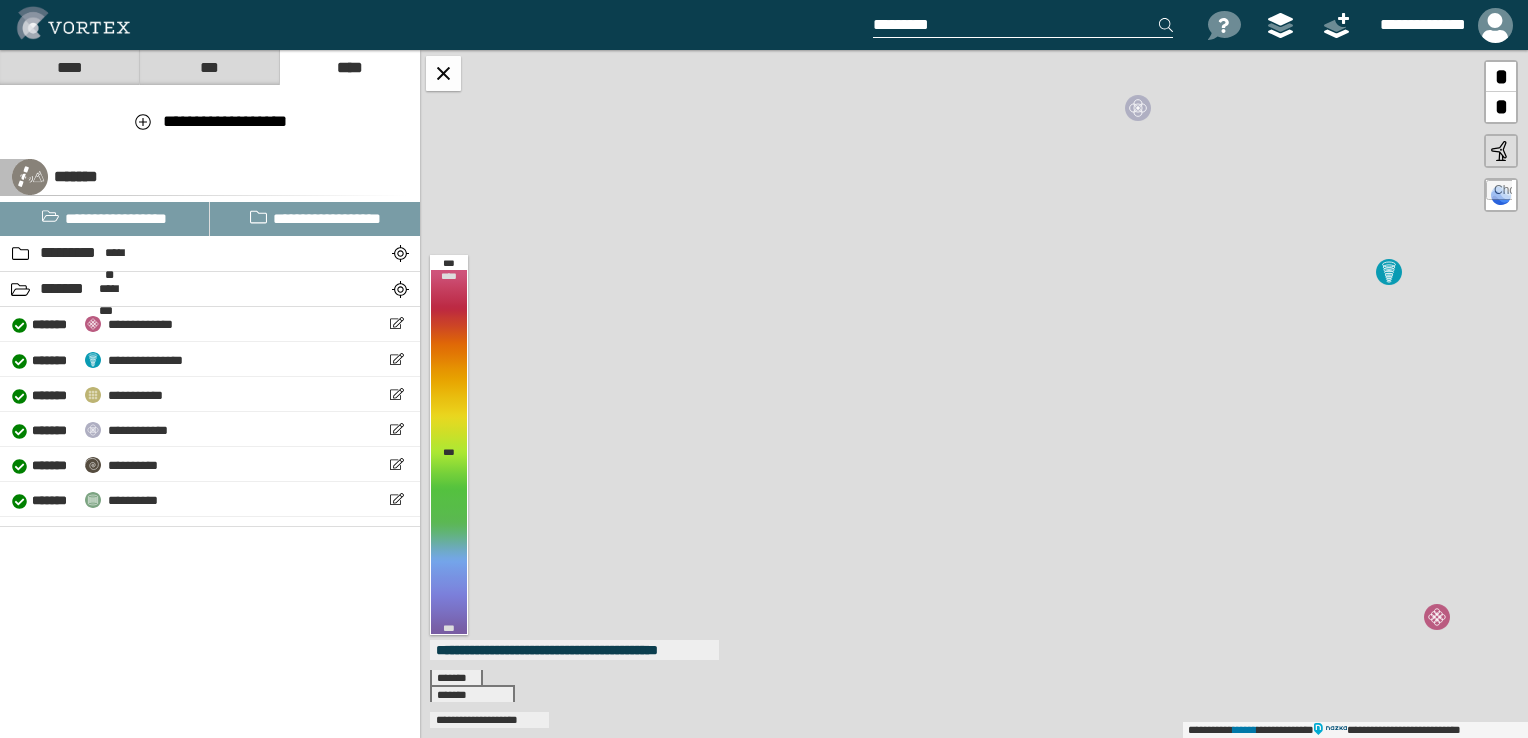 click on "**********" at bounding box center (974, 394) 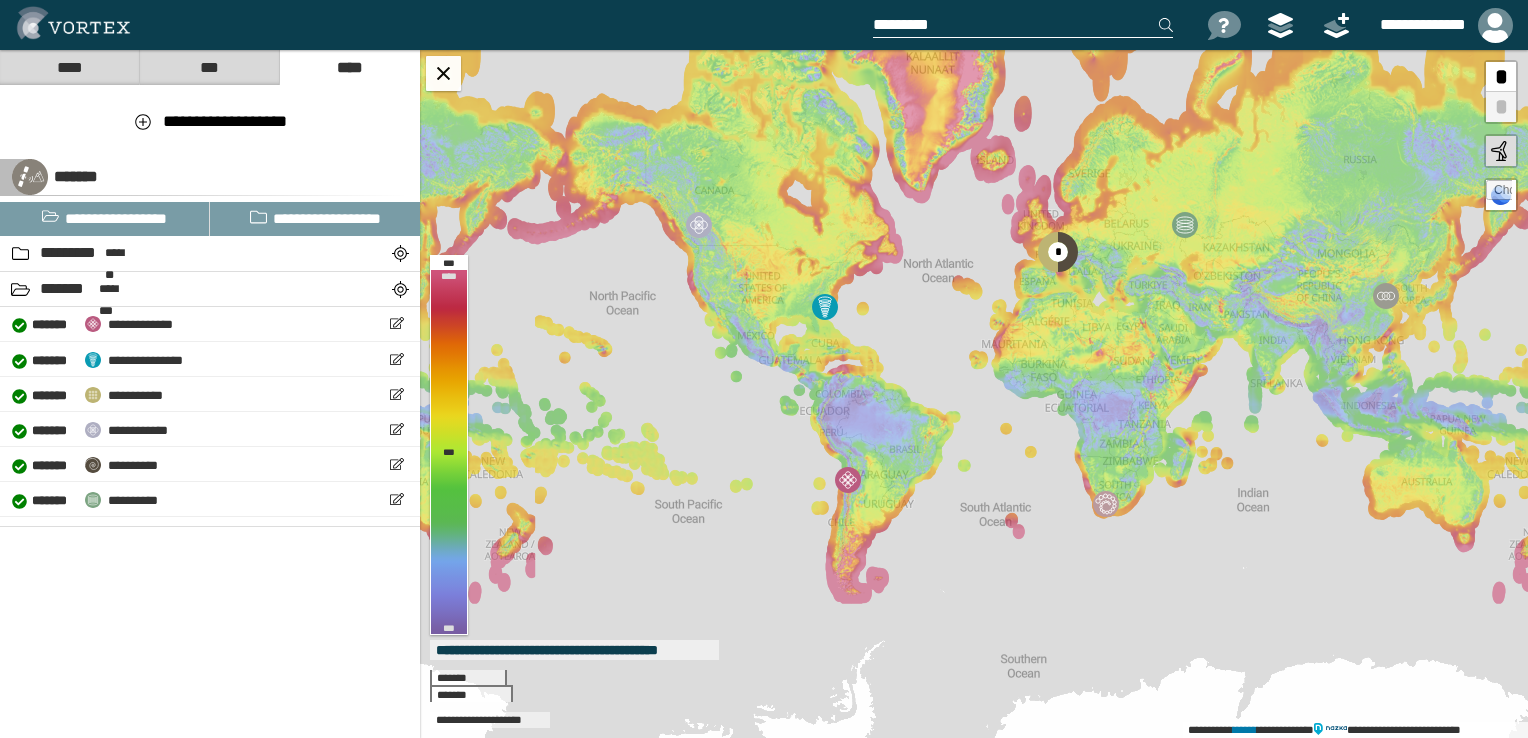 drag, startPoint x: 1137, startPoint y: 474, endPoint x: 744, endPoint y: 470, distance: 393.02036 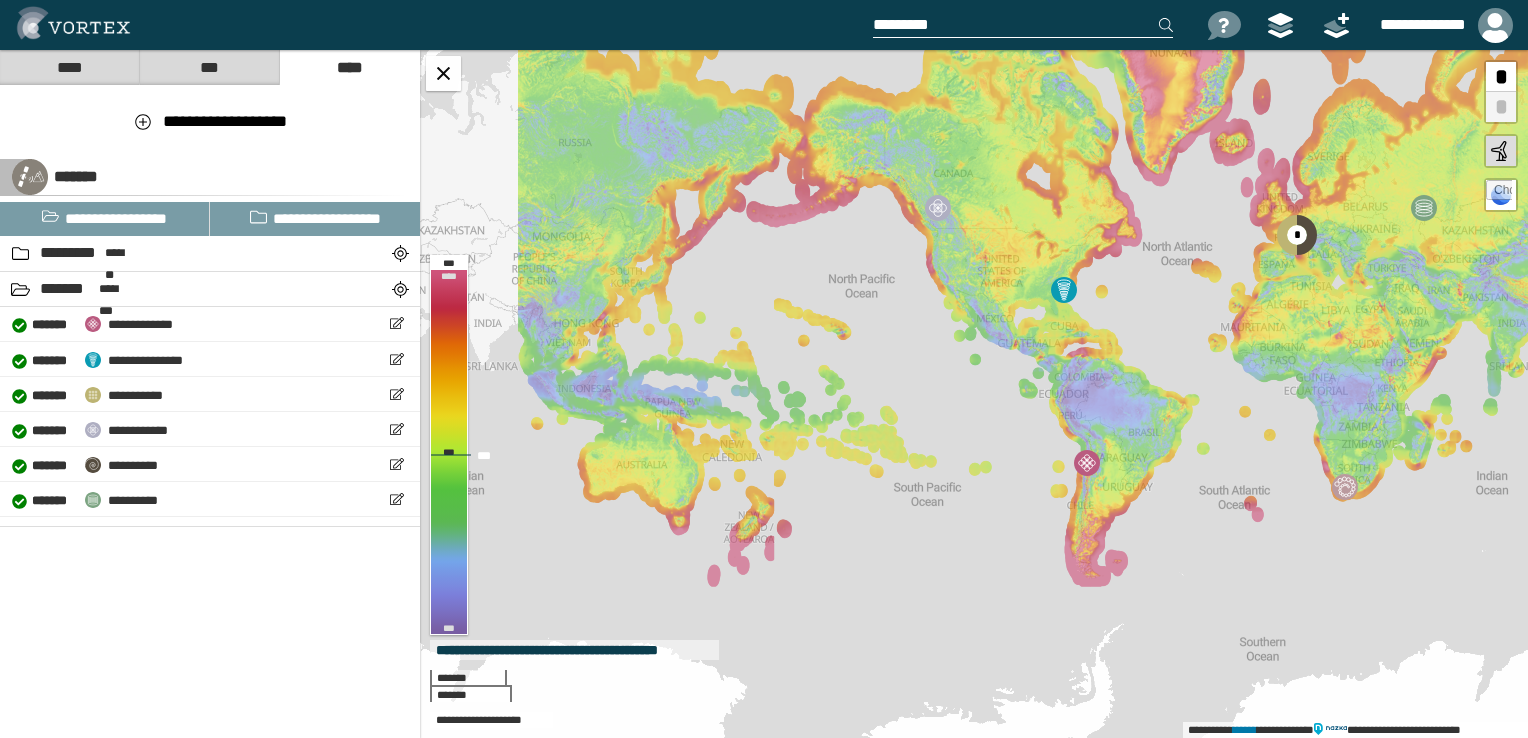 drag, startPoint x: 804, startPoint y: 456, endPoint x: 618, endPoint y: 450, distance: 186.09676 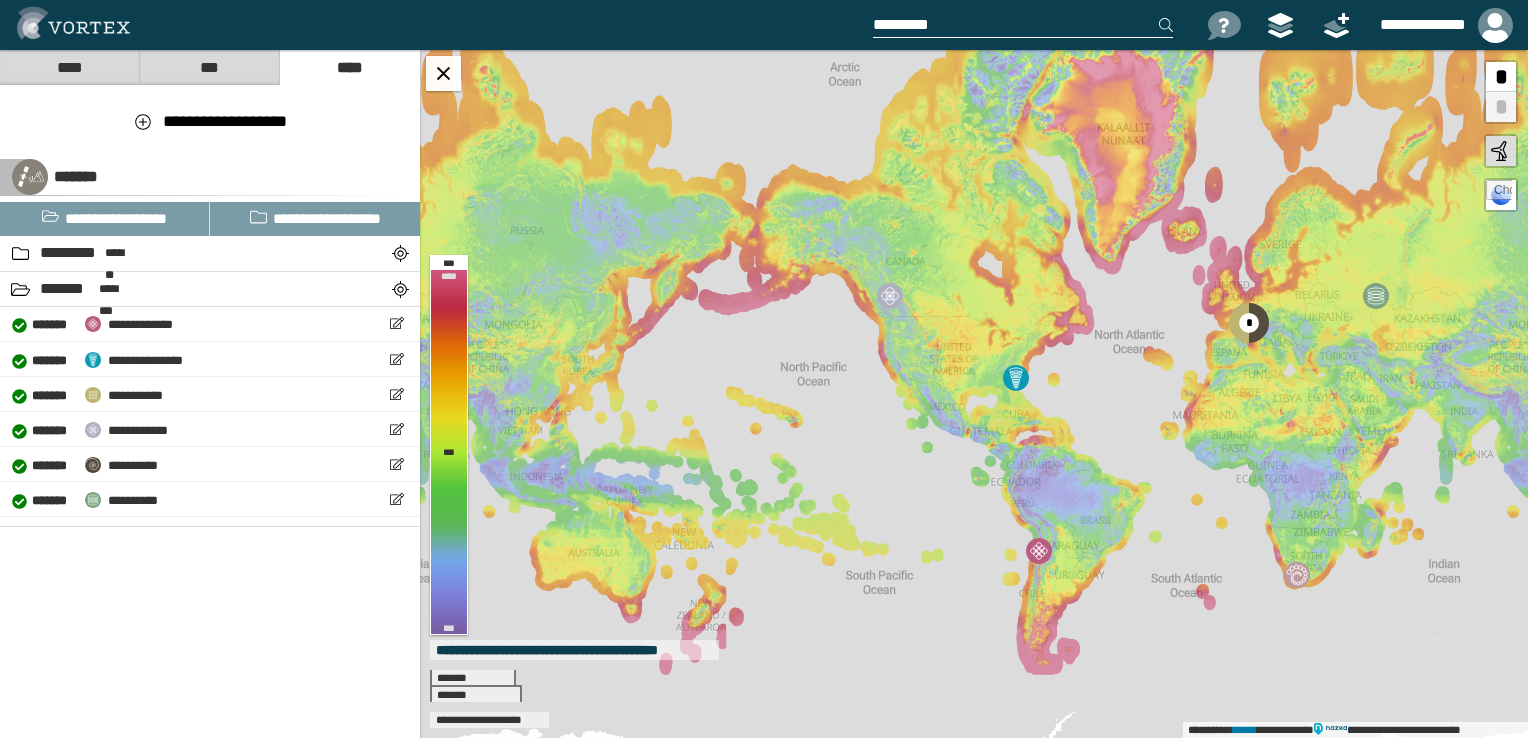 drag, startPoint x: 815, startPoint y: 477, endPoint x: 1096, endPoint y: 580, distance: 299.28247 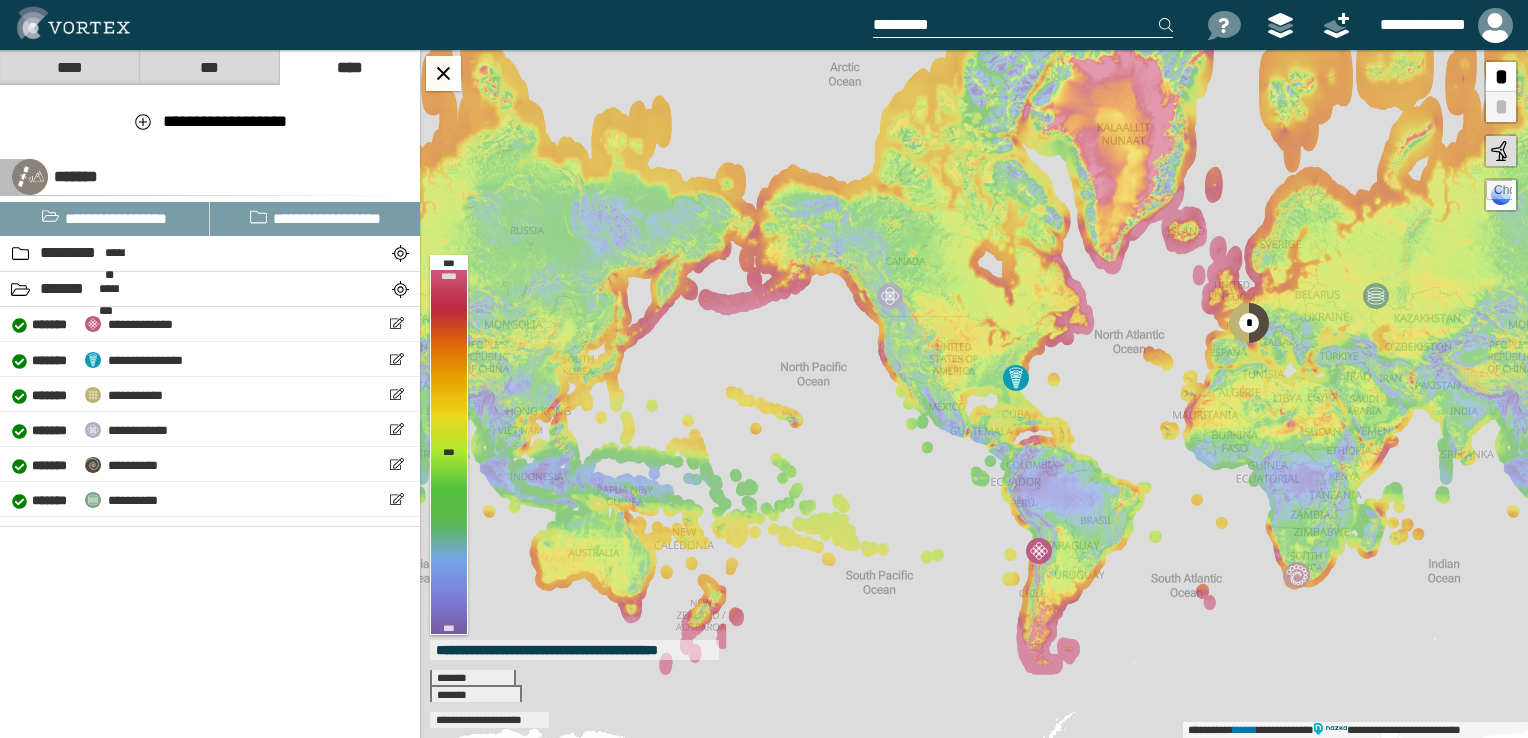 click on "[NUMBER] [STREET] [CITY] [STATE] [POSTAL_CODE]" at bounding box center (974, 394) 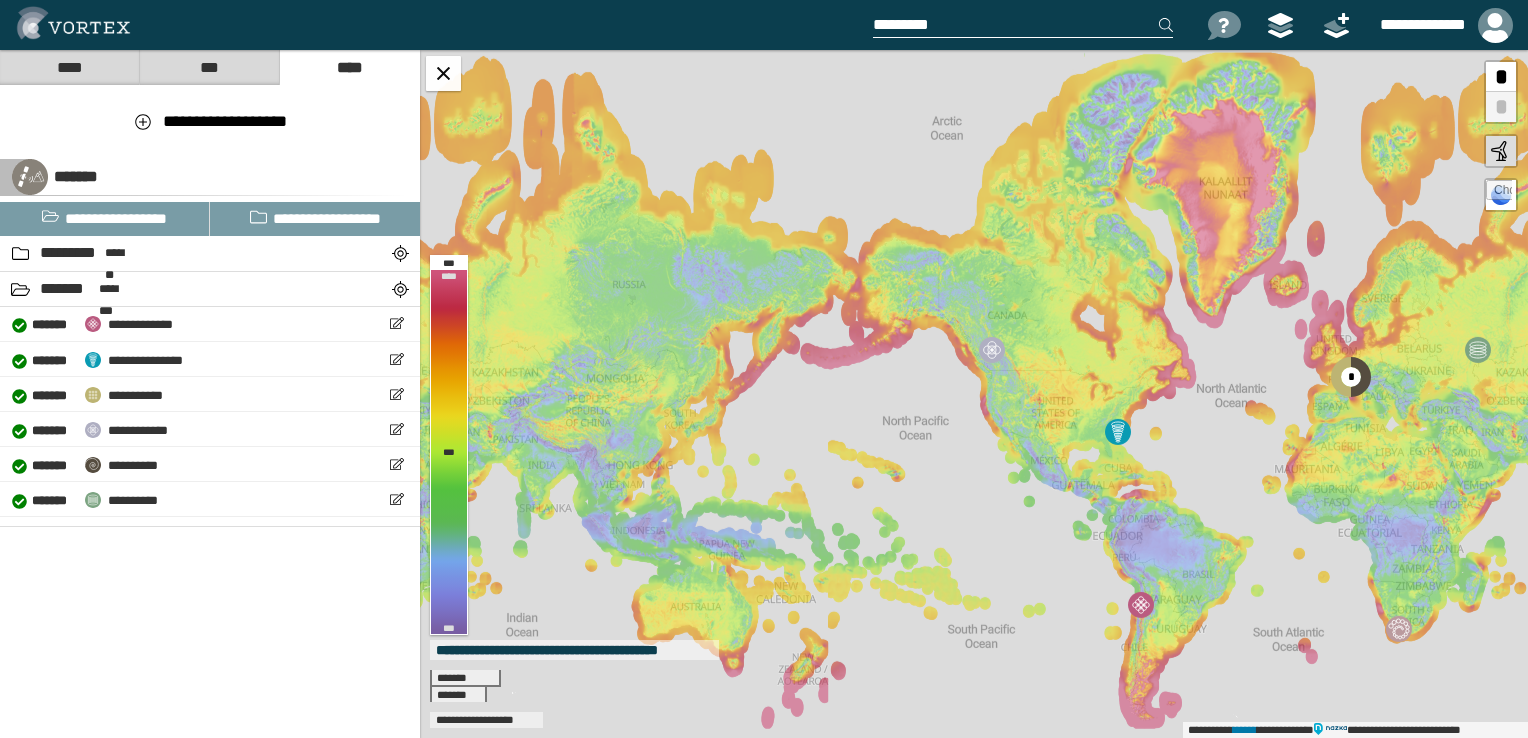 click on "***" at bounding box center (209, 67) 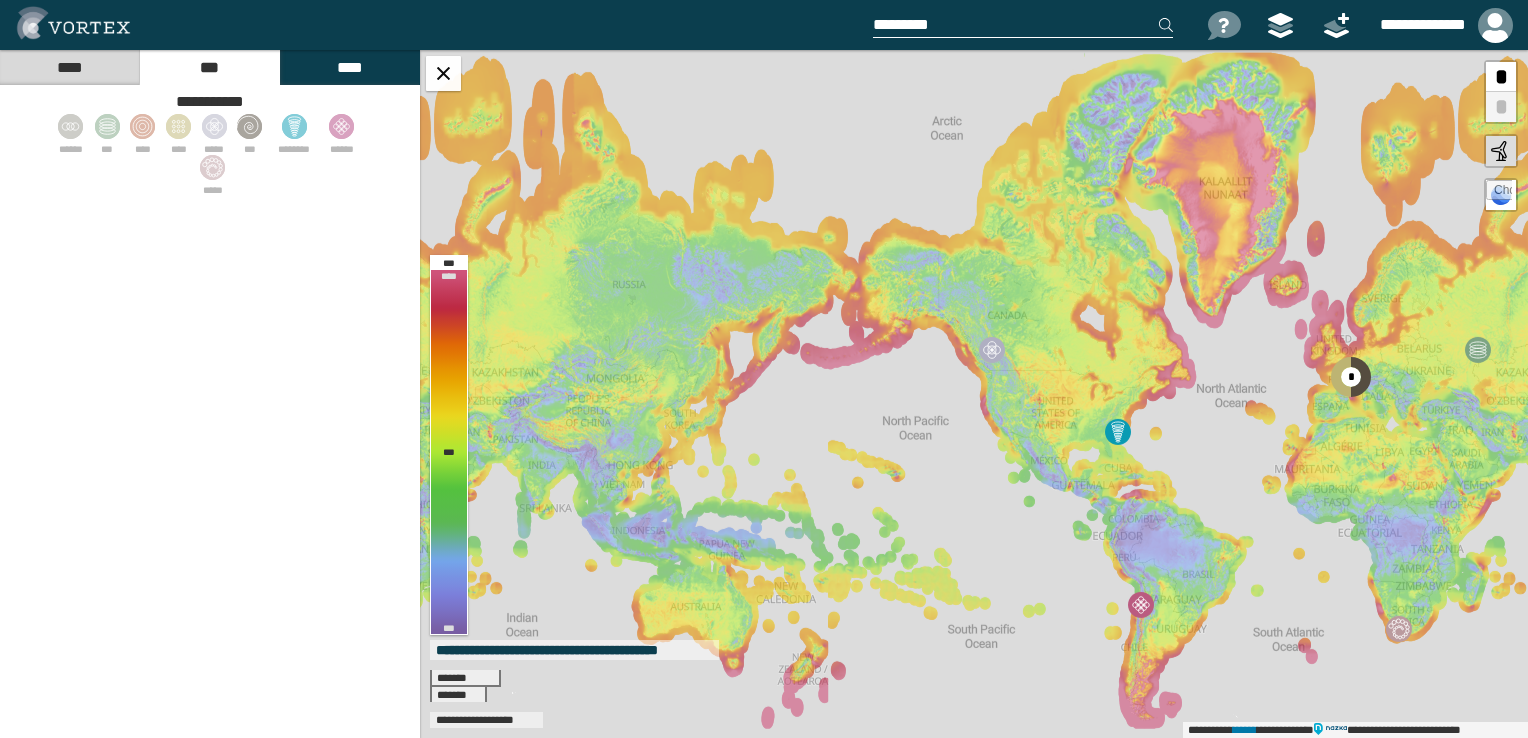 click on "****" at bounding box center [69, 67] 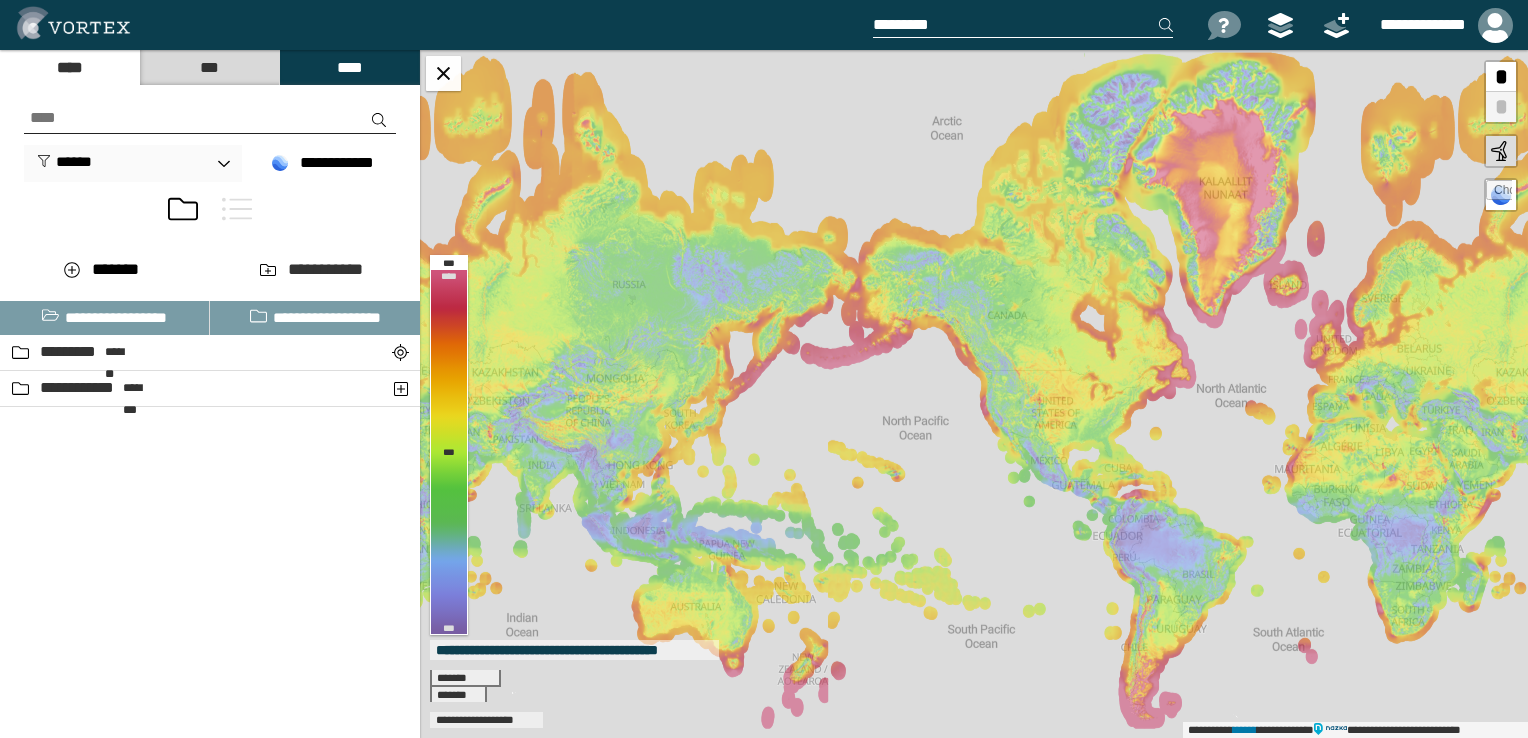 click at bounding box center [379, 120] 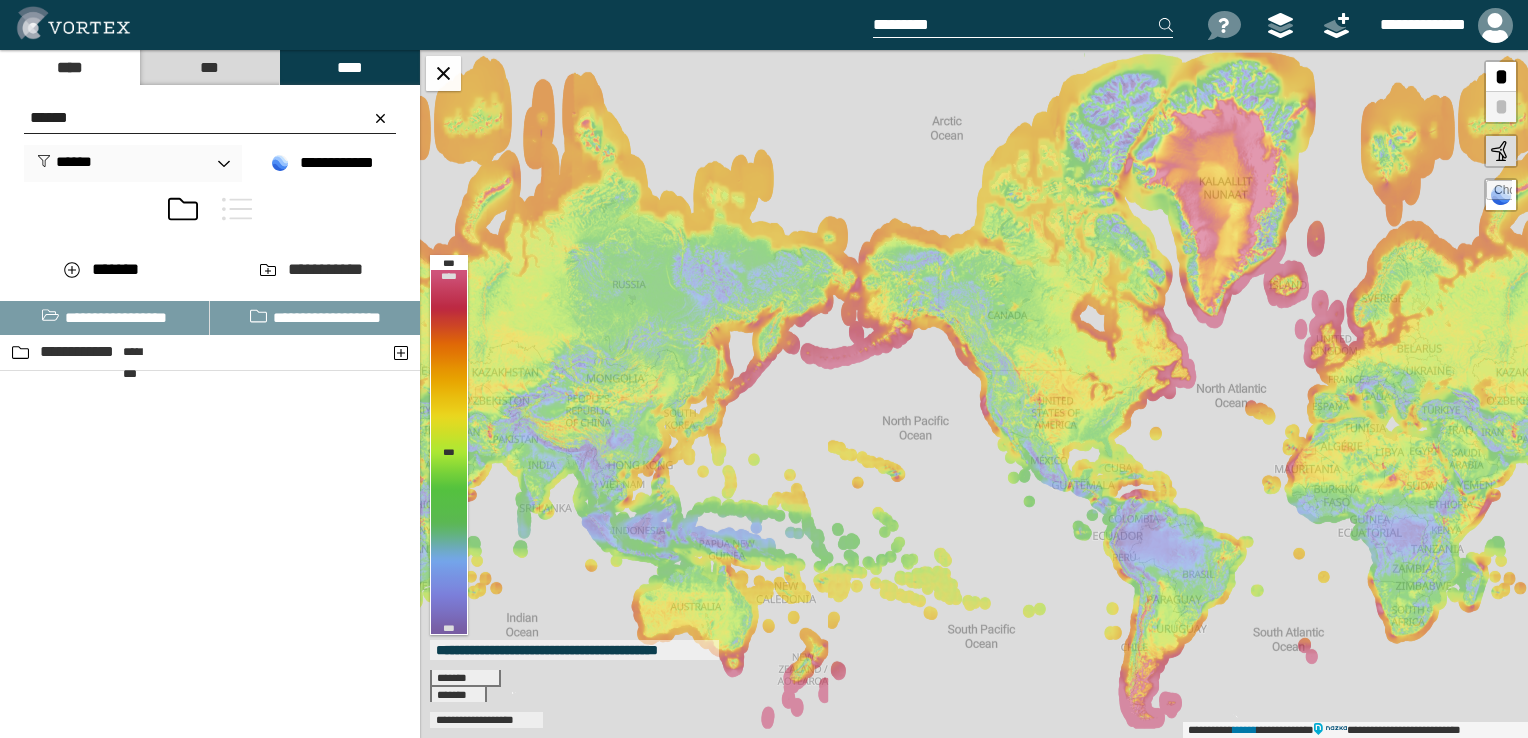 type on "******" 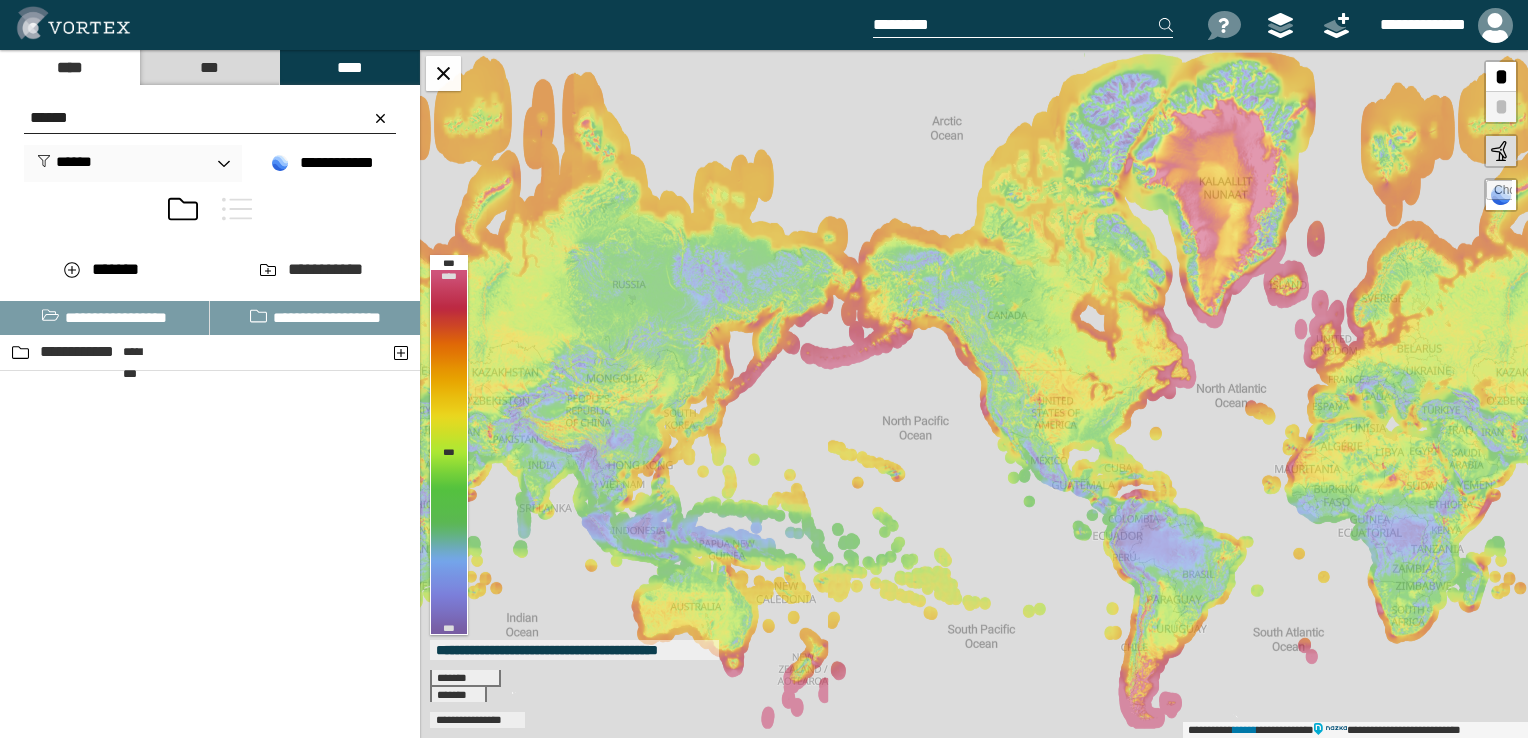 click at bounding box center [1023, 25] 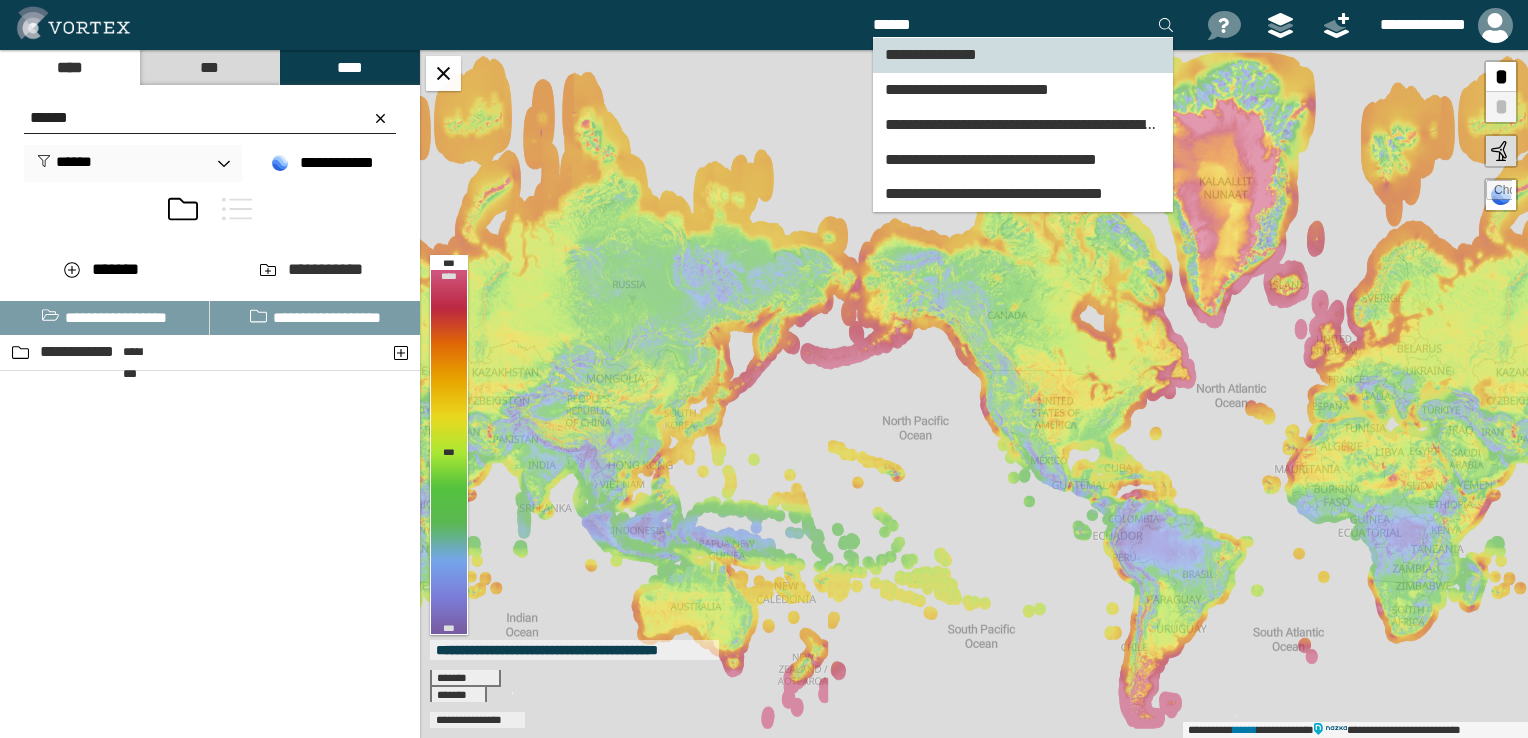click on "**********" at bounding box center [931, 54] 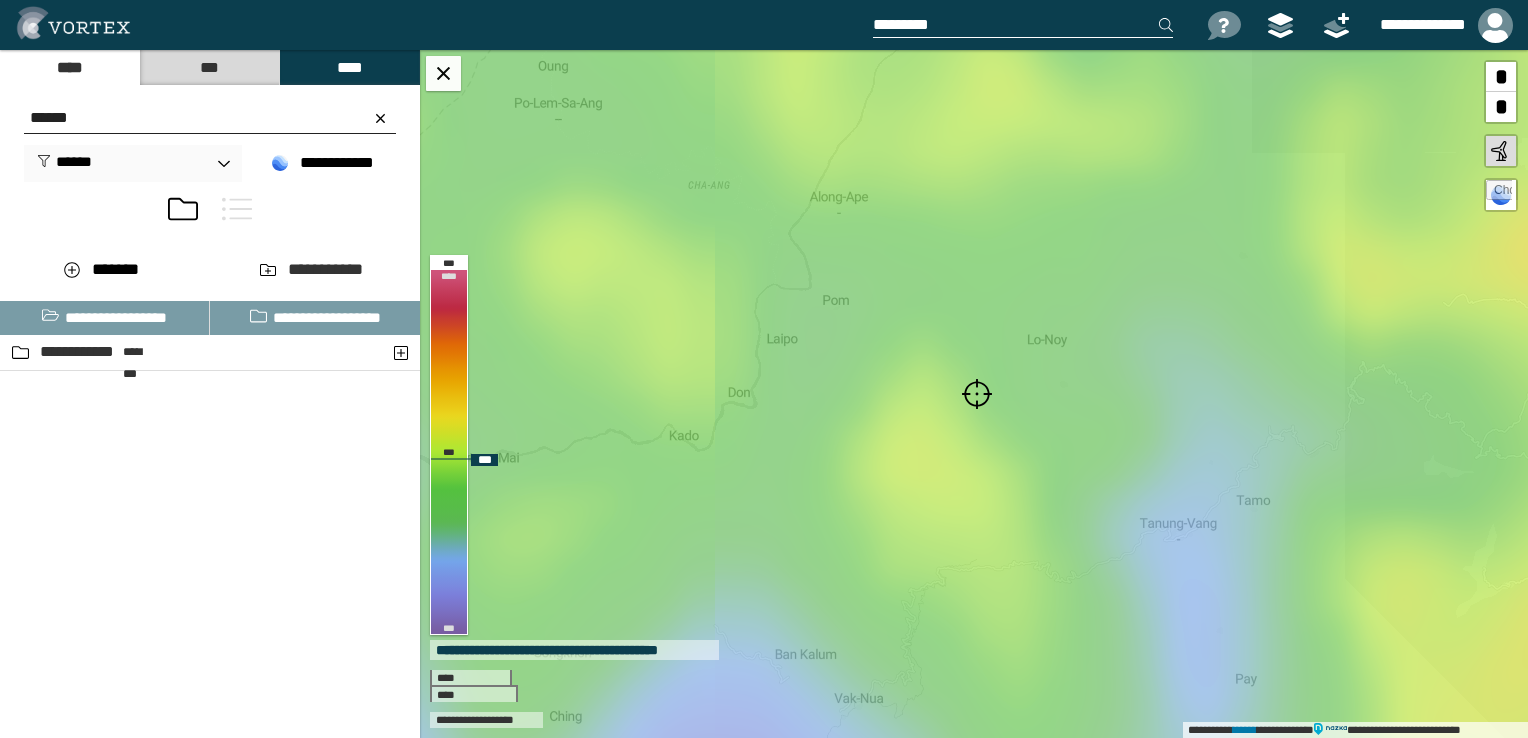 click on "*" at bounding box center (1501, 107) 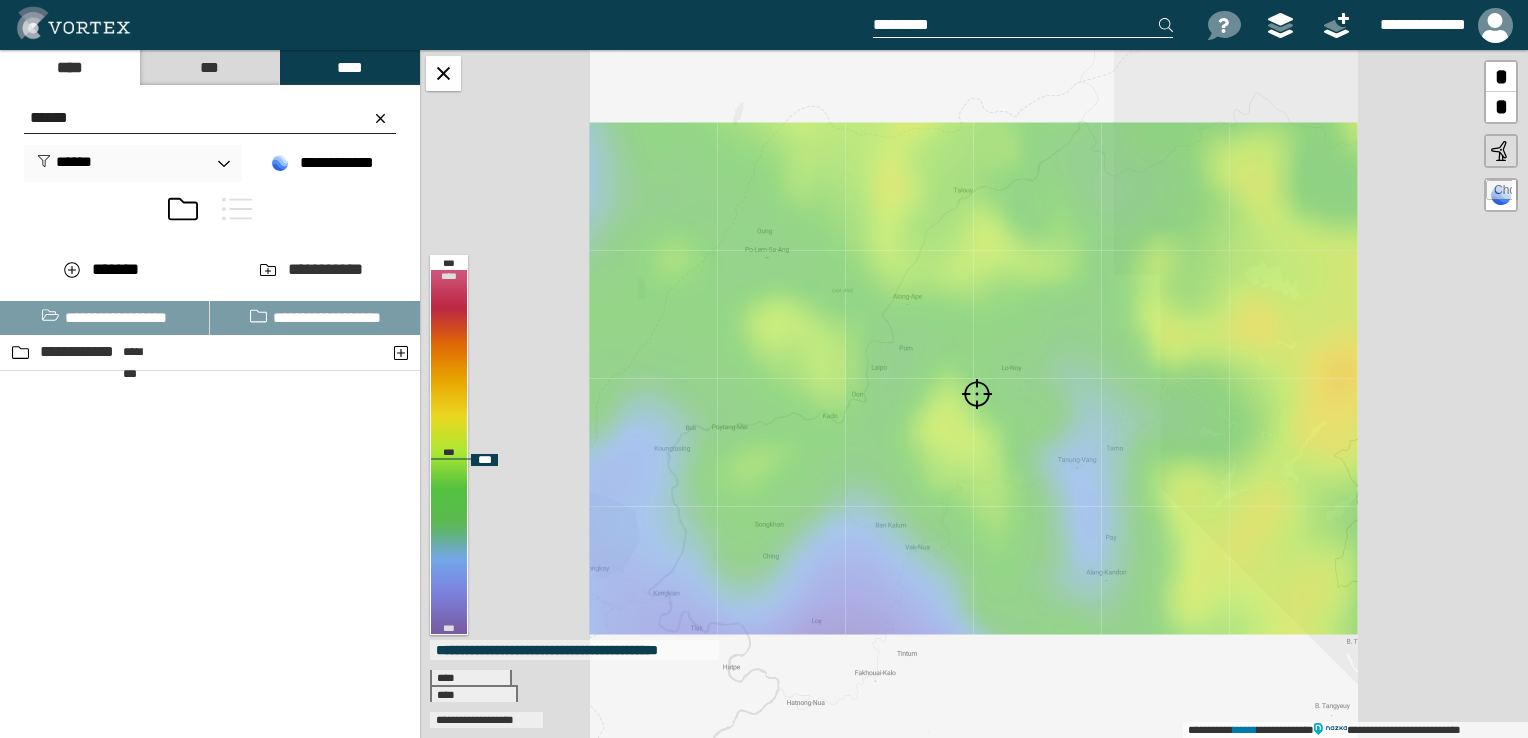 click on "*" at bounding box center (1501, 107) 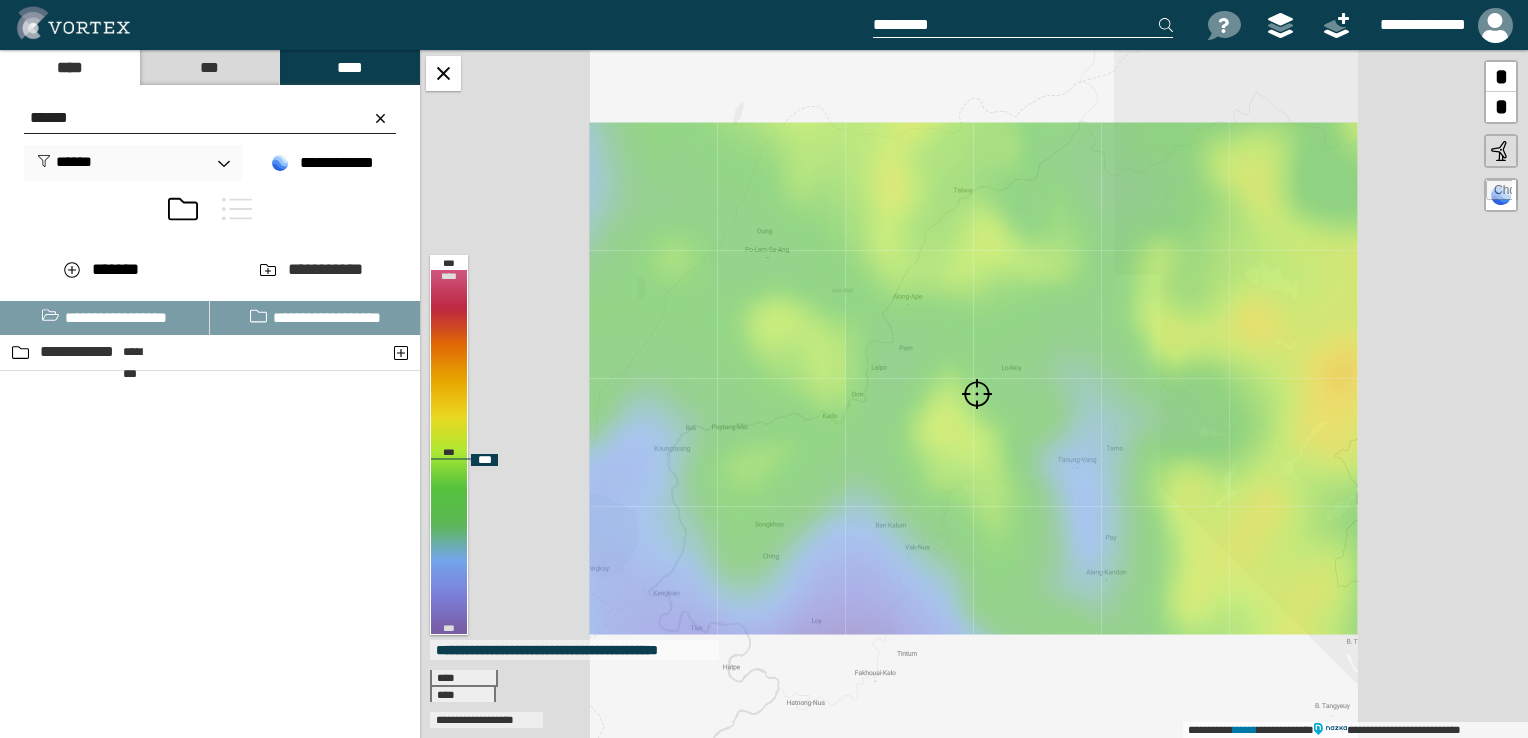 click on "*" at bounding box center [1501, 107] 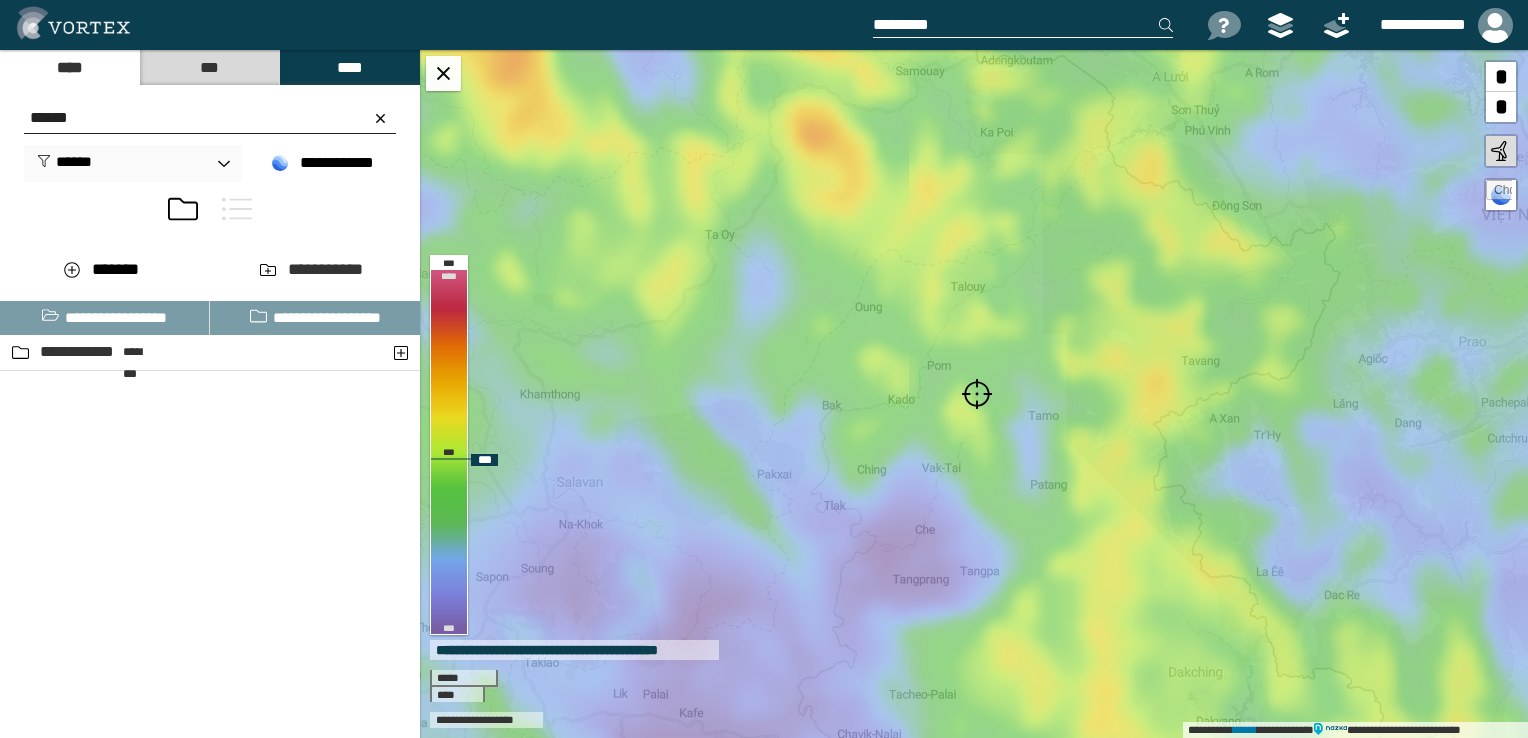 click on "*" at bounding box center [1501, 107] 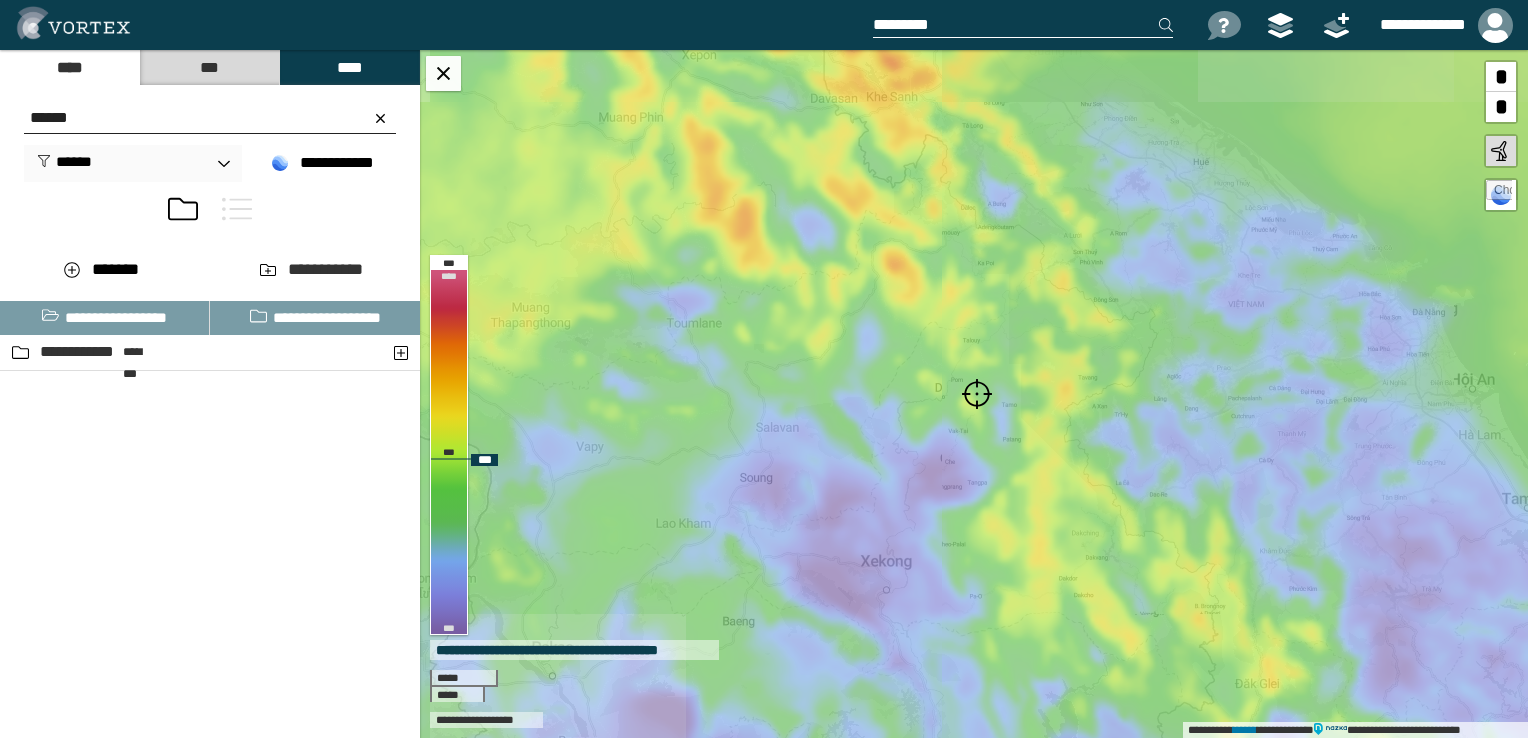 click on "*" at bounding box center (1501, 107) 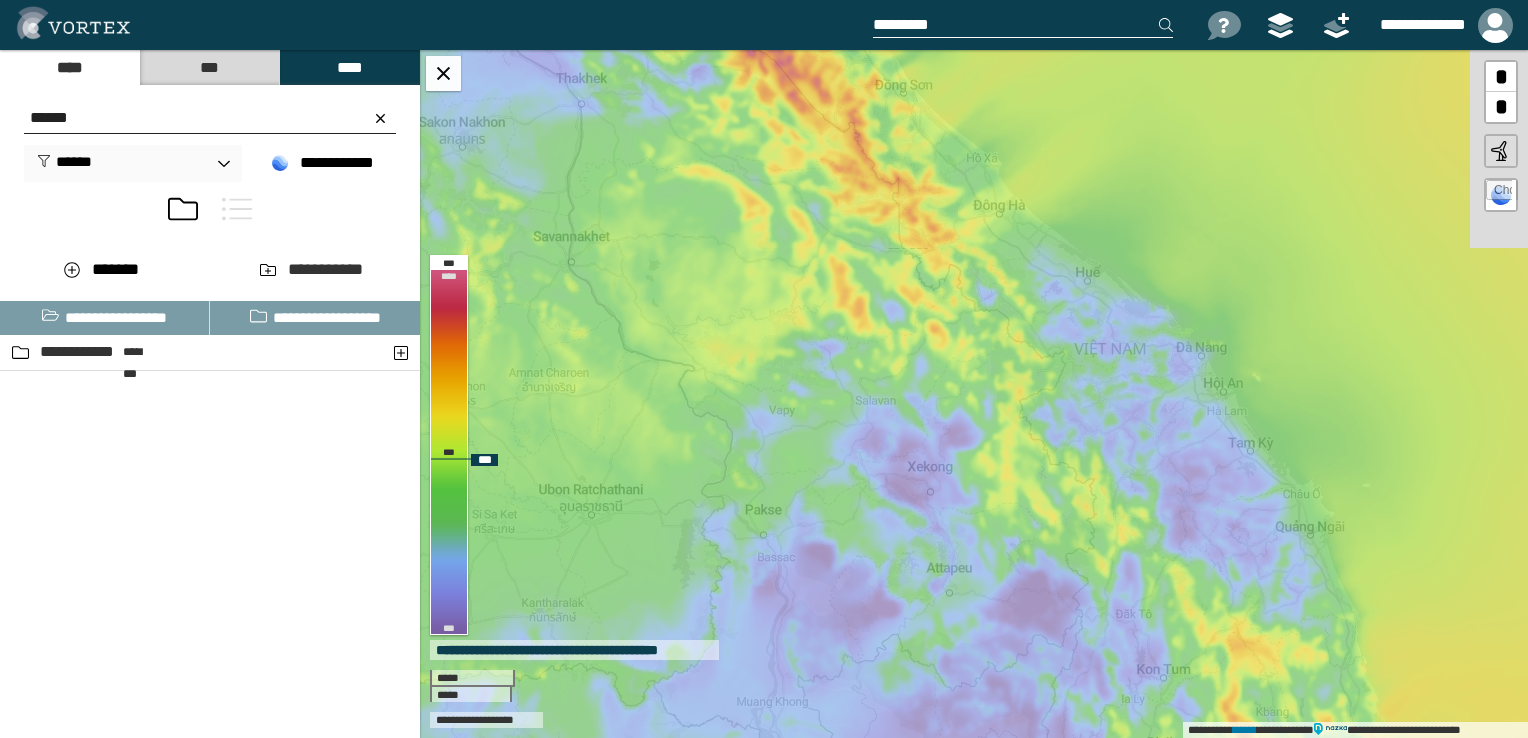 click on "*" at bounding box center [1501, 107] 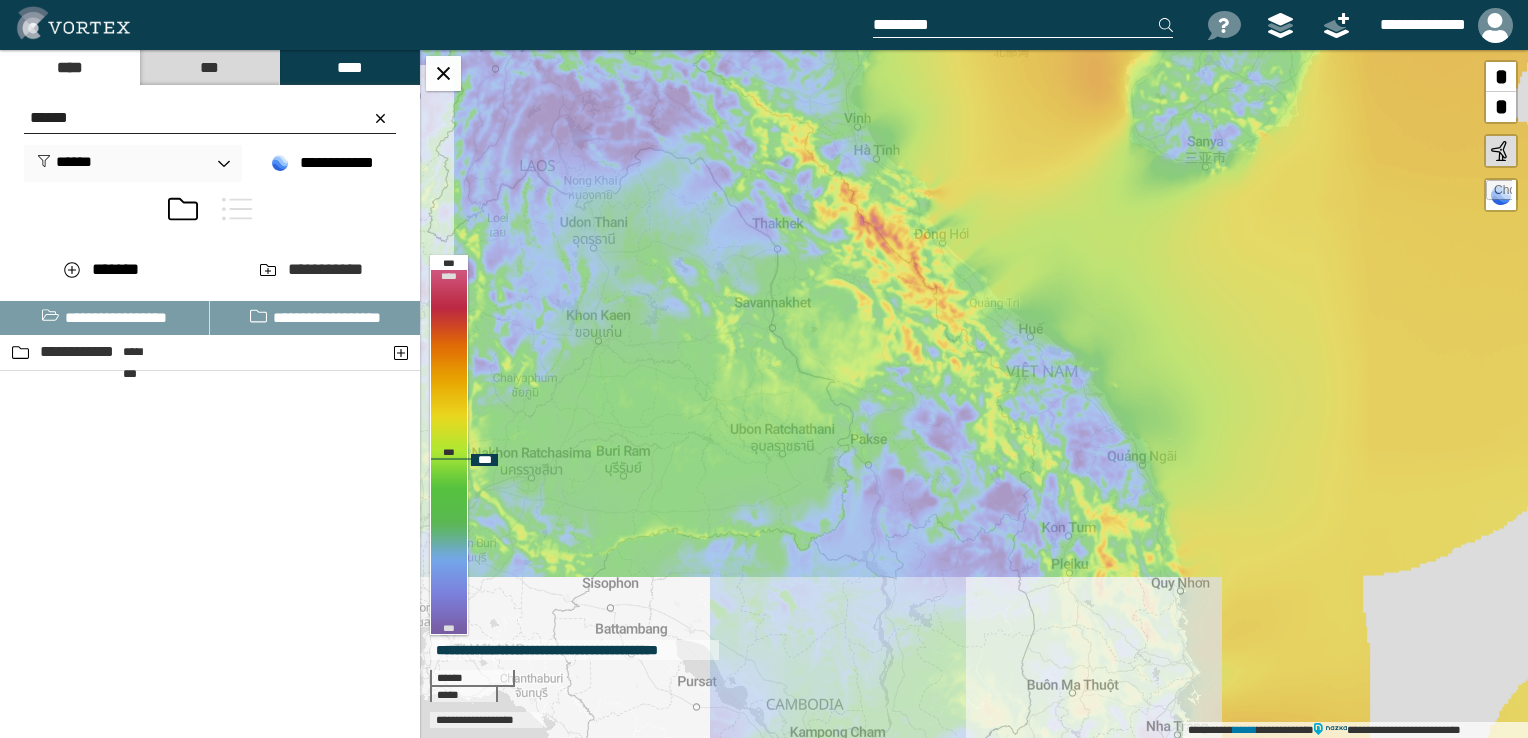 click on "*" at bounding box center [1501, 107] 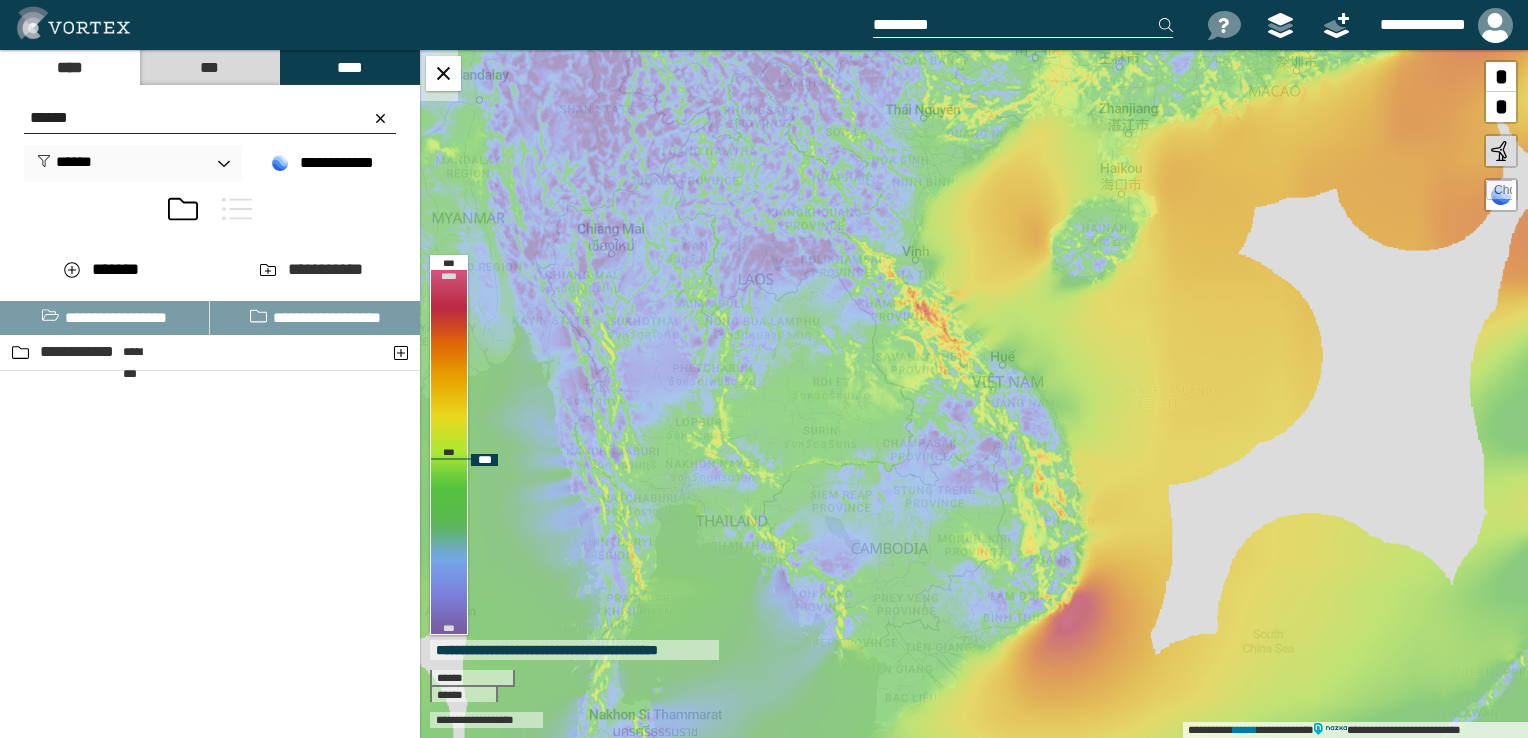 click on "*" at bounding box center (1501, 107) 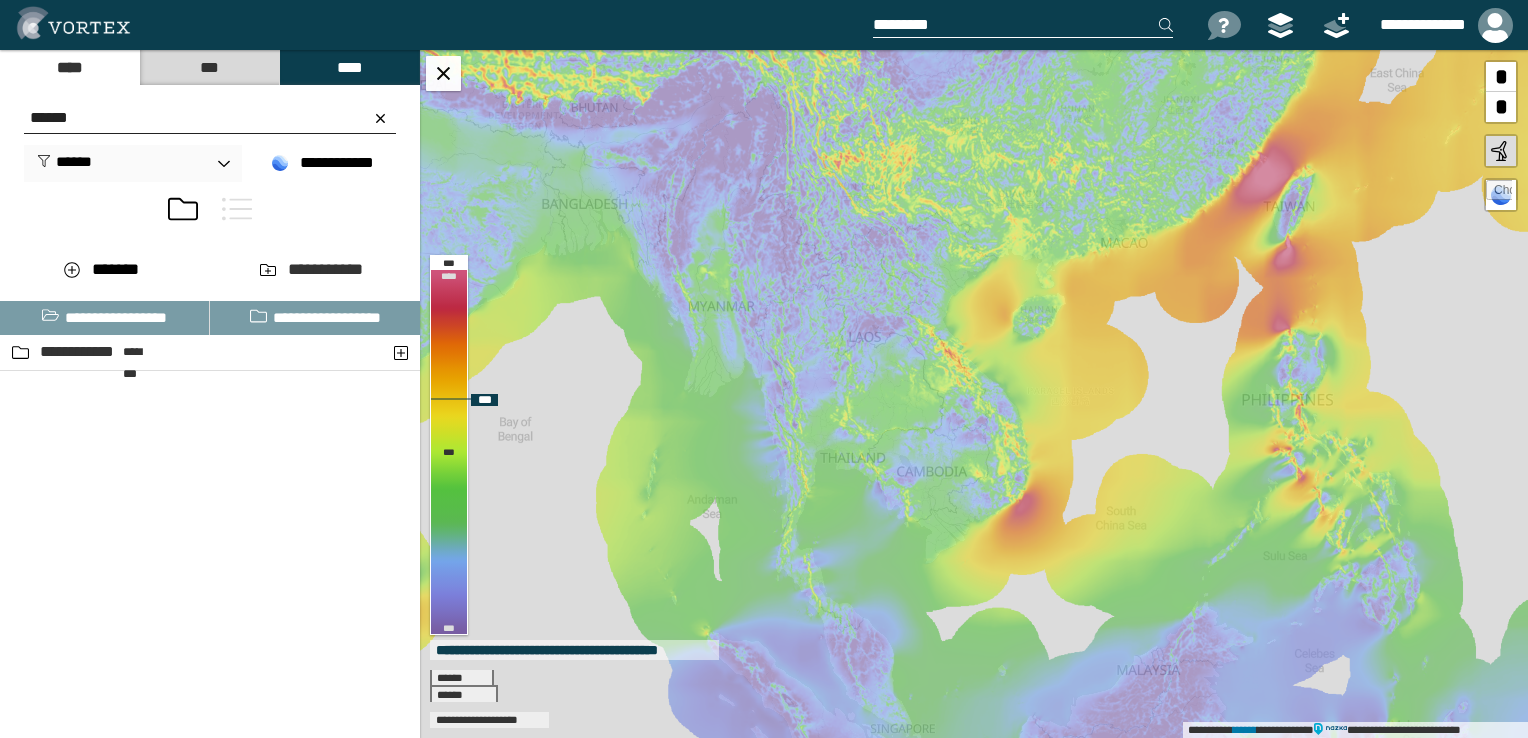 click on "*" at bounding box center [1501, 77] 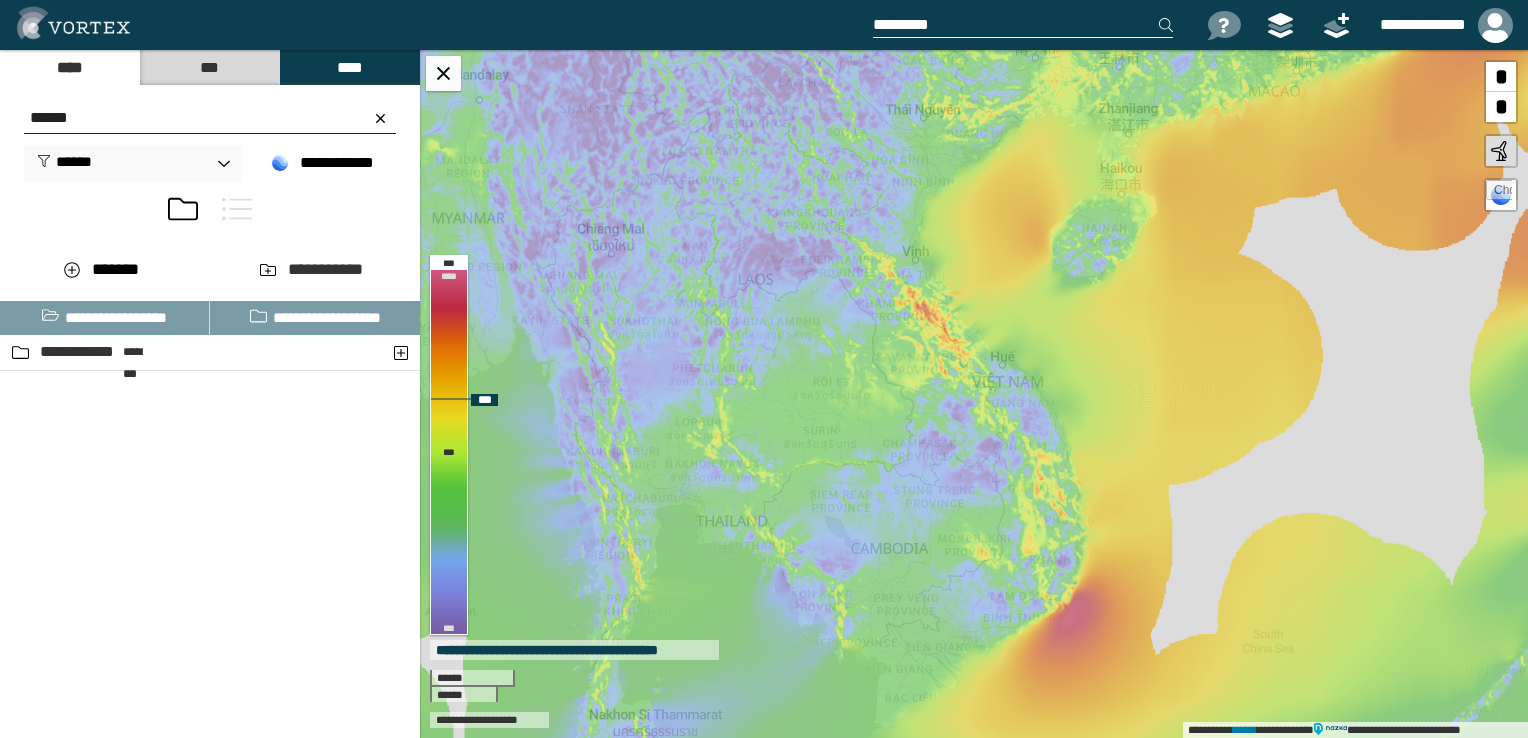 click on "*" at bounding box center (1501, 77) 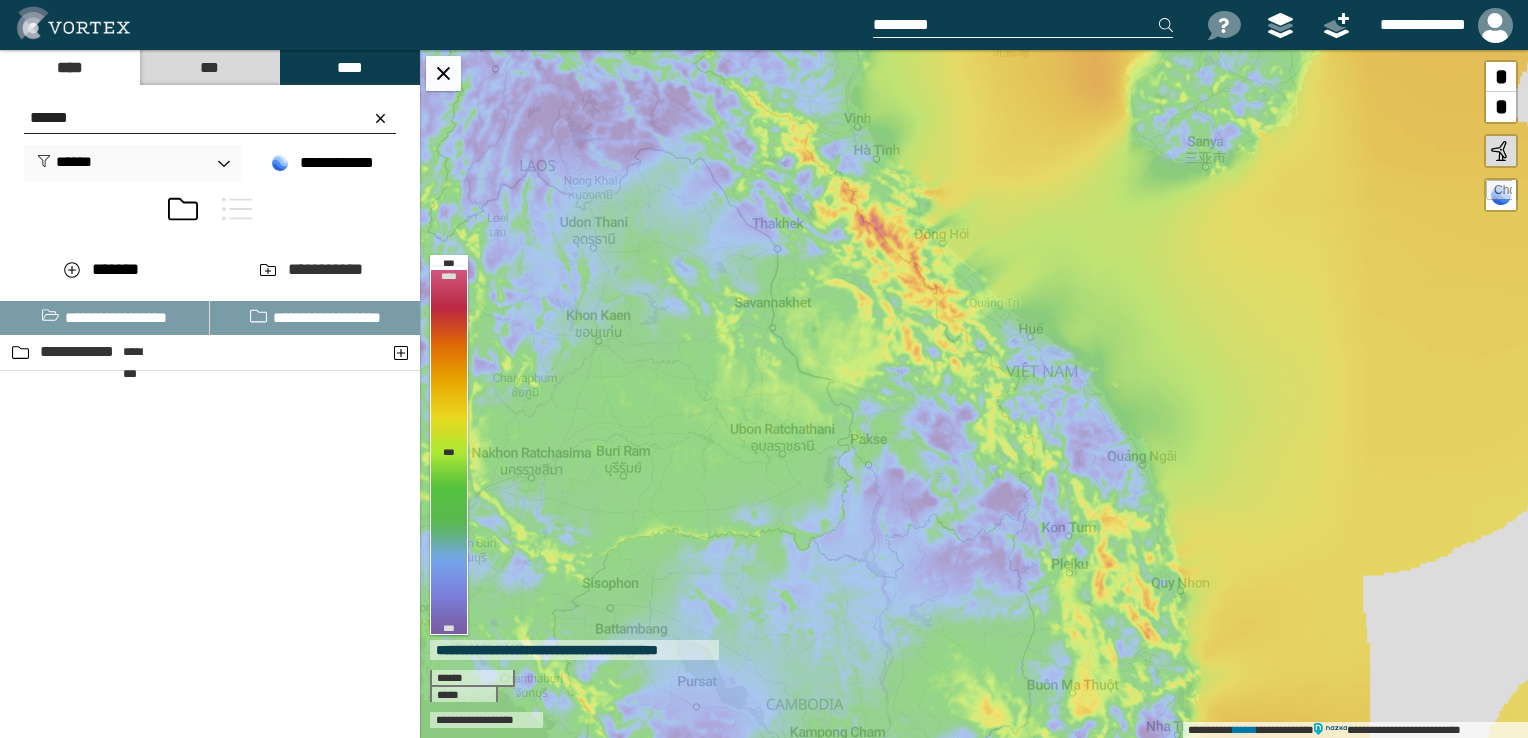 click on "***" at bounding box center [209, 67] 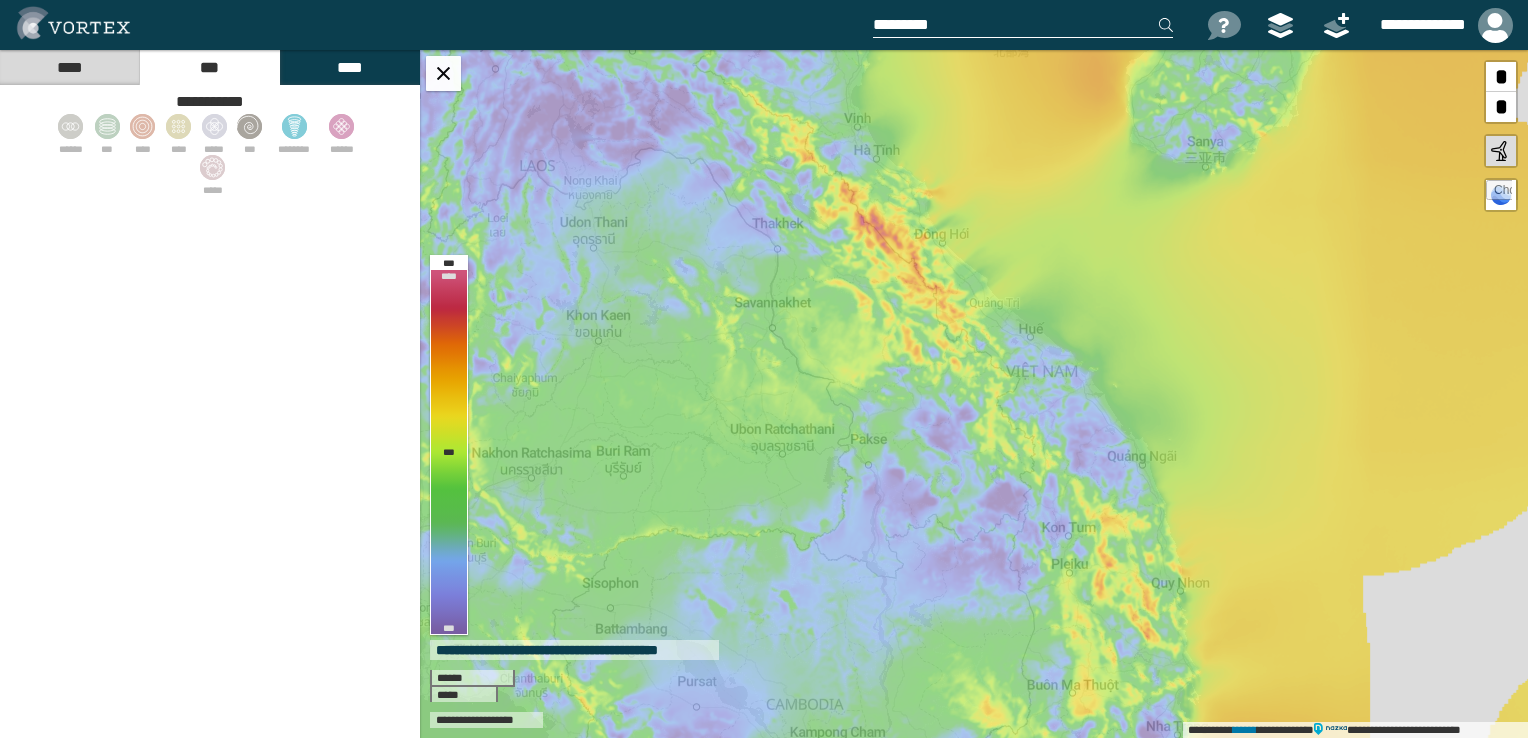 click on "****" at bounding box center (349, 67) 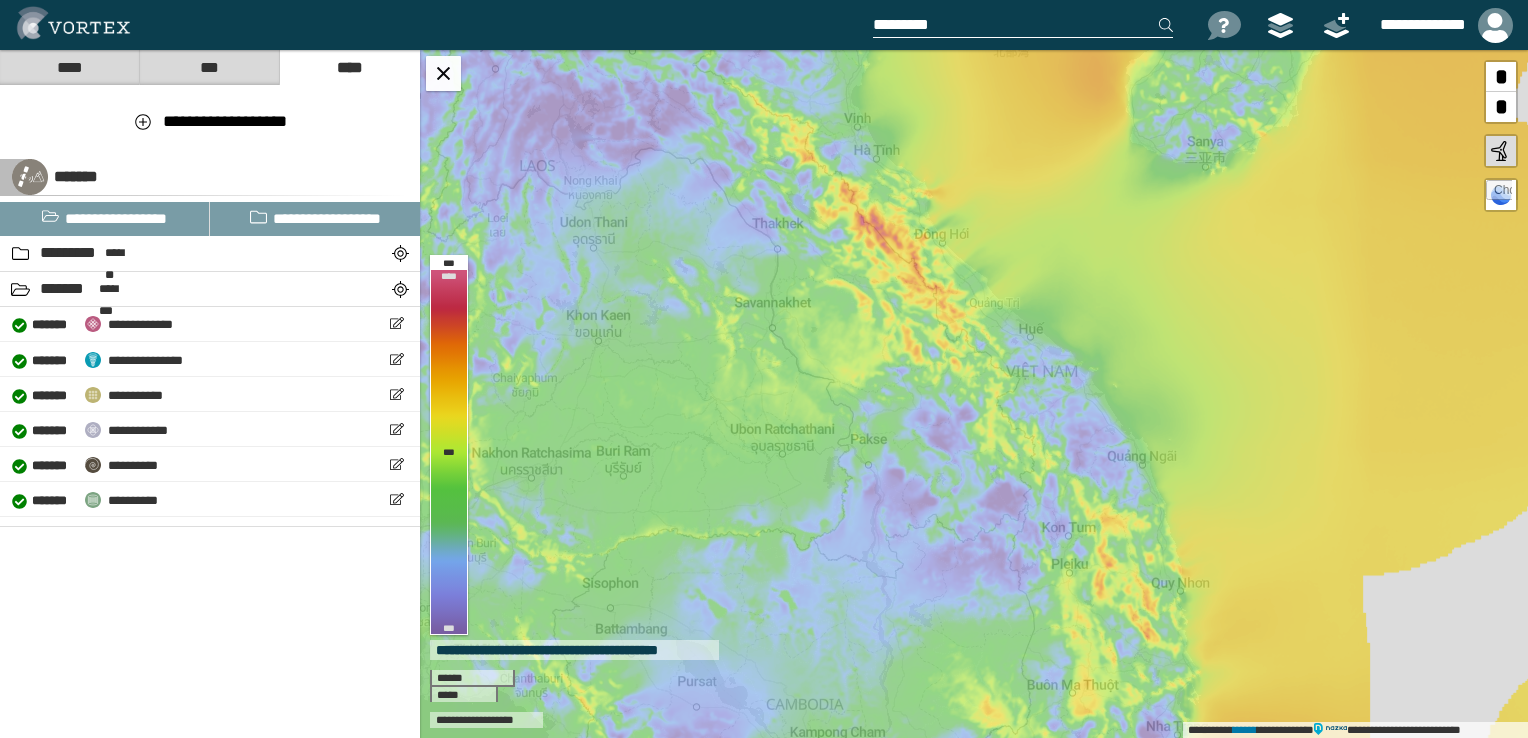 click on "****" at bounding box center (69, 67) 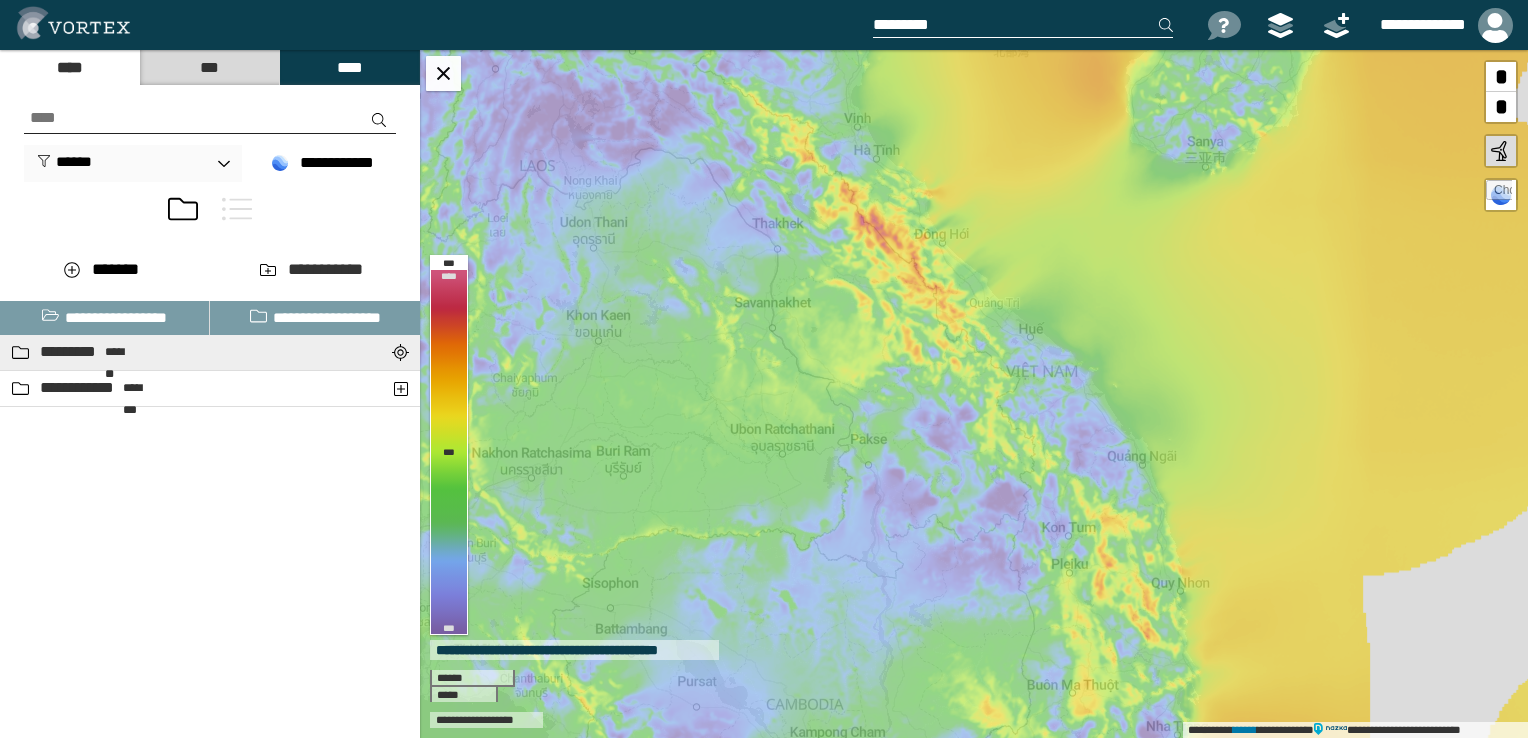 click on "[FIRST] [LAST]" at bounding box center [165, 352] 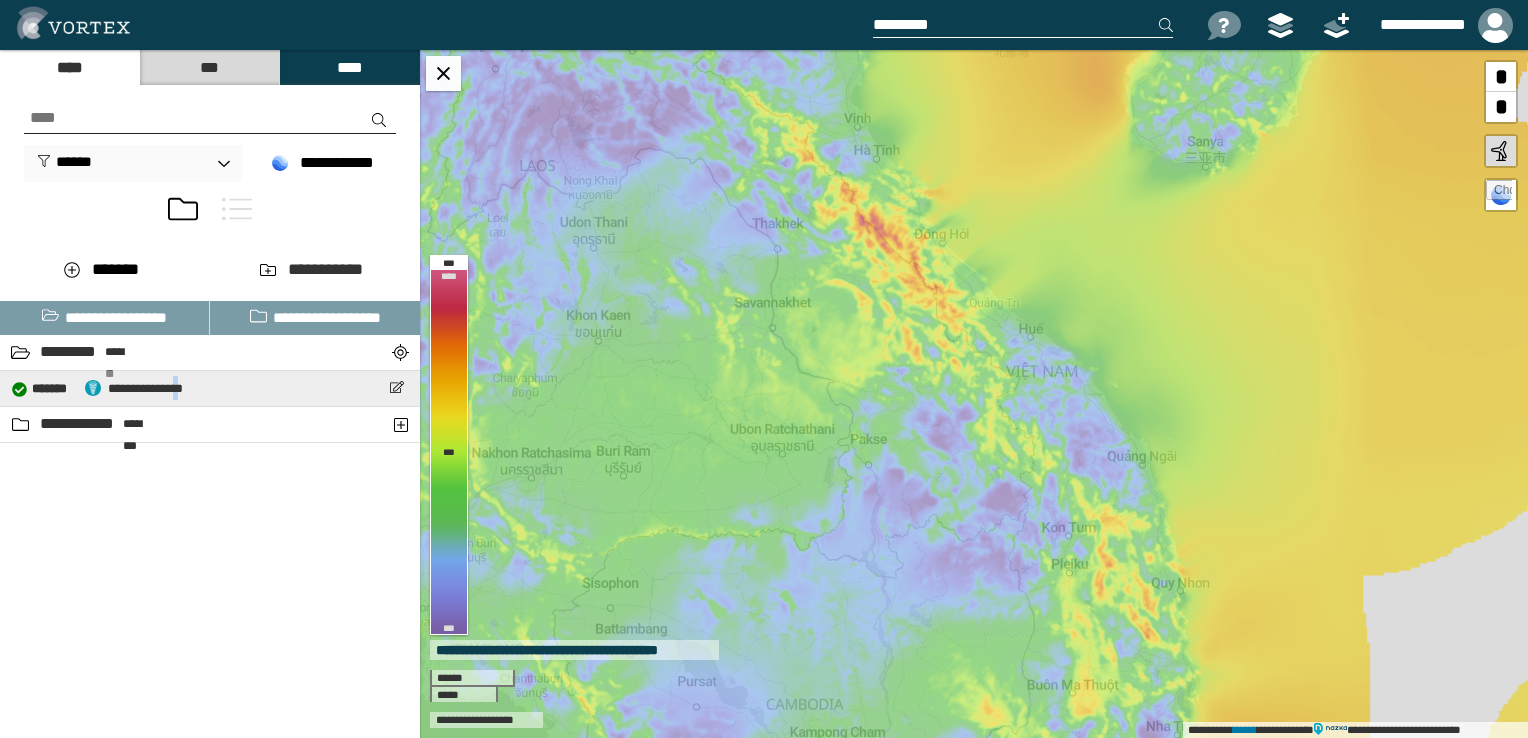 click on "**********" at bounding box center (145, 388) 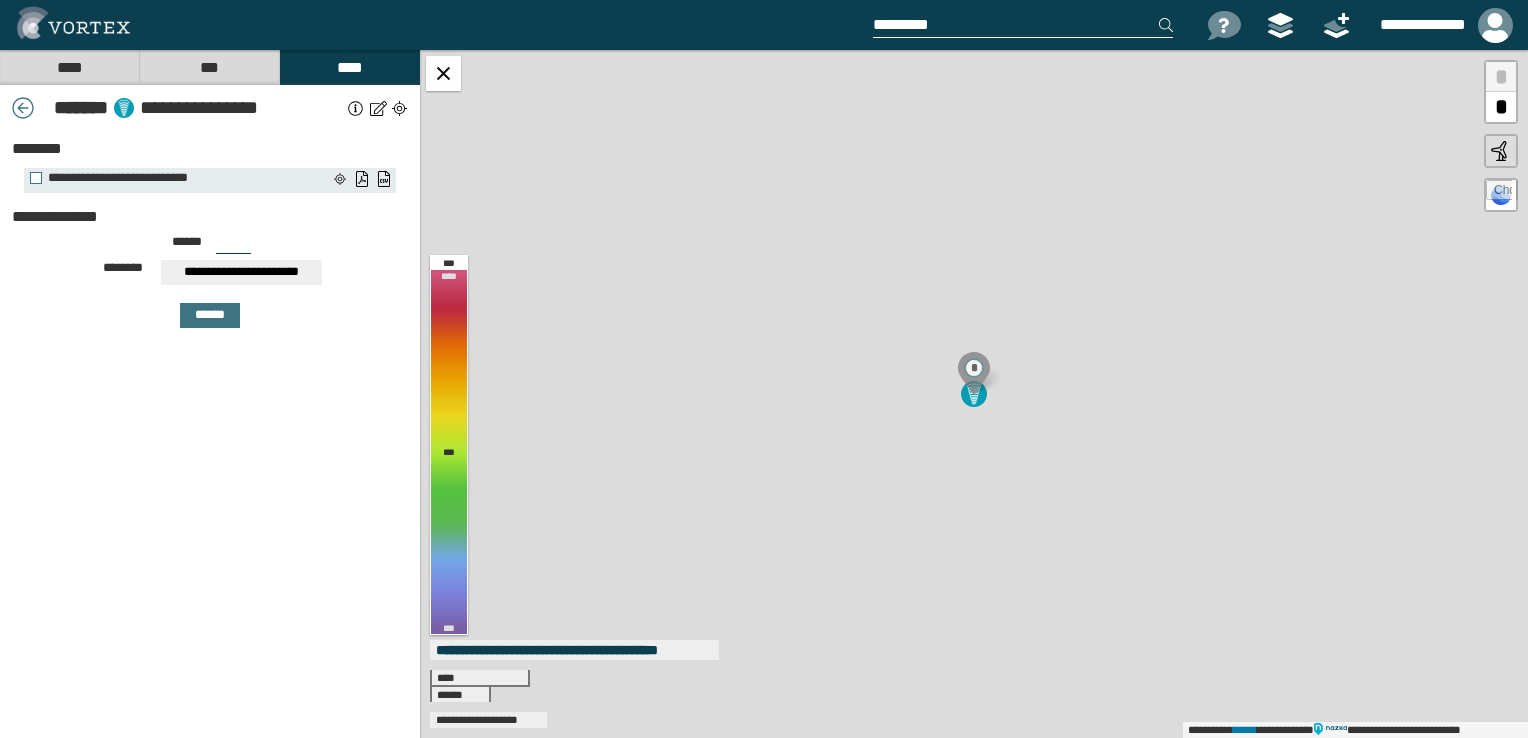 click on "**********" at bounding box center [241, 272] 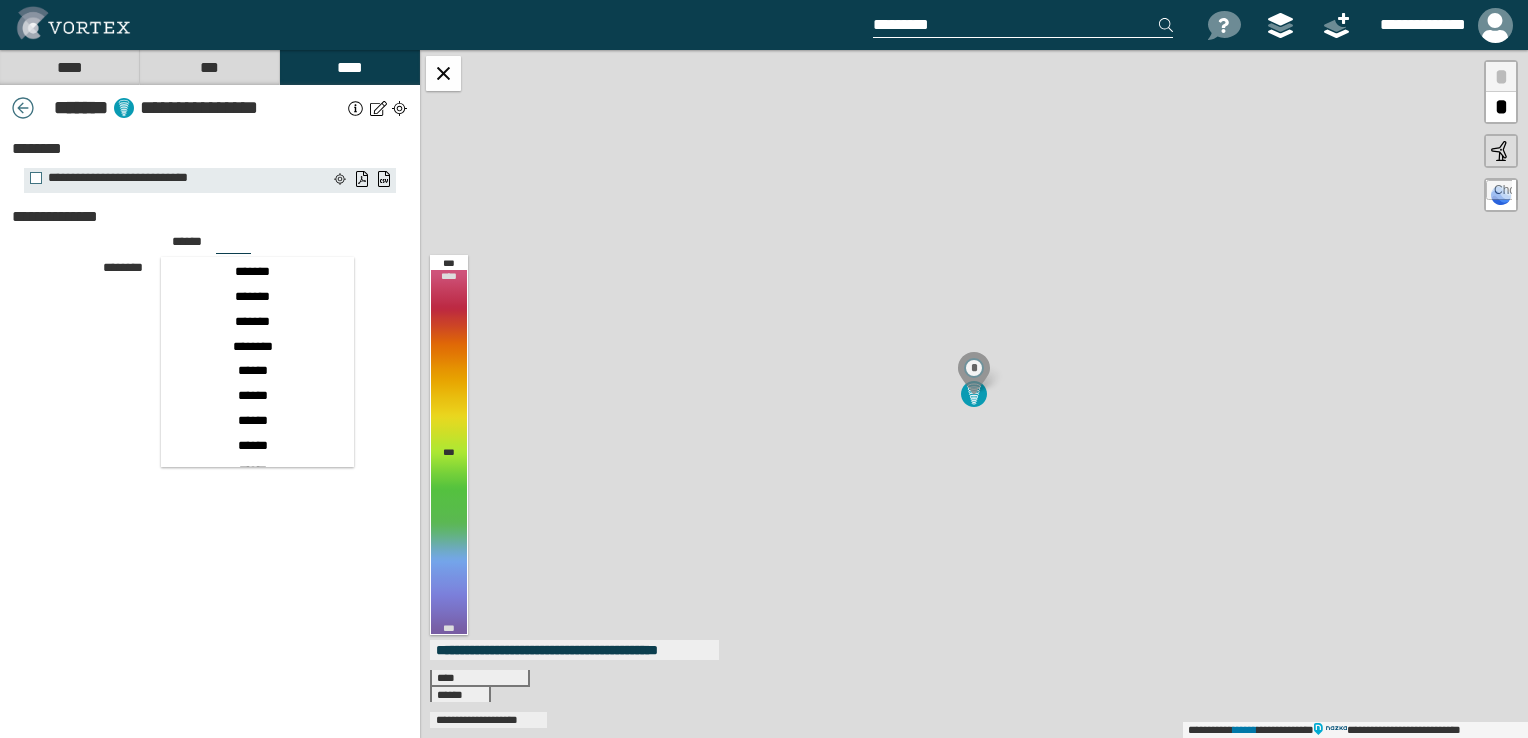 click on "[NUMBER] [STREET] [CITY] [STATE] [POSTAL_CODE]" at bounding box center [974, 394] 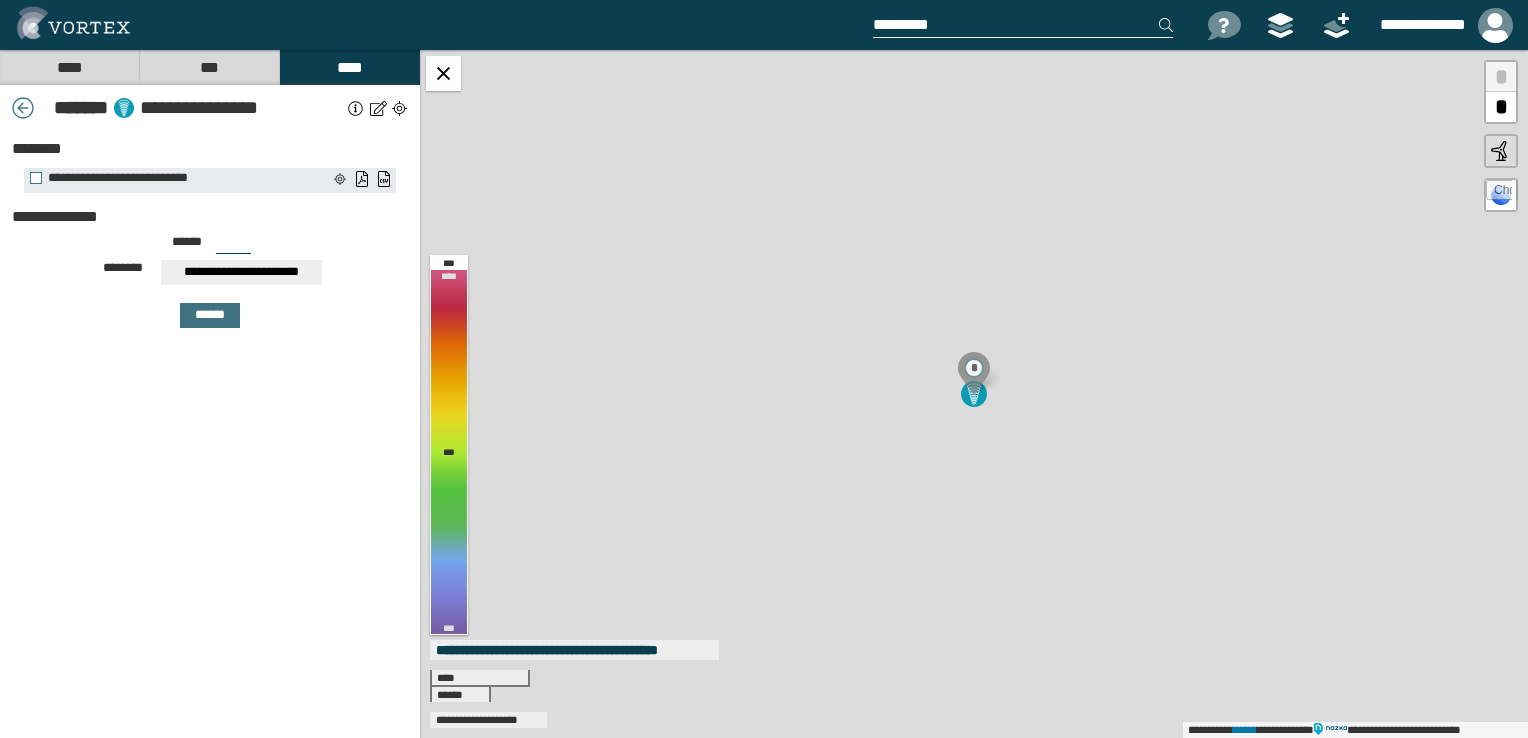 click on "***" at bounding box center [209, 67] 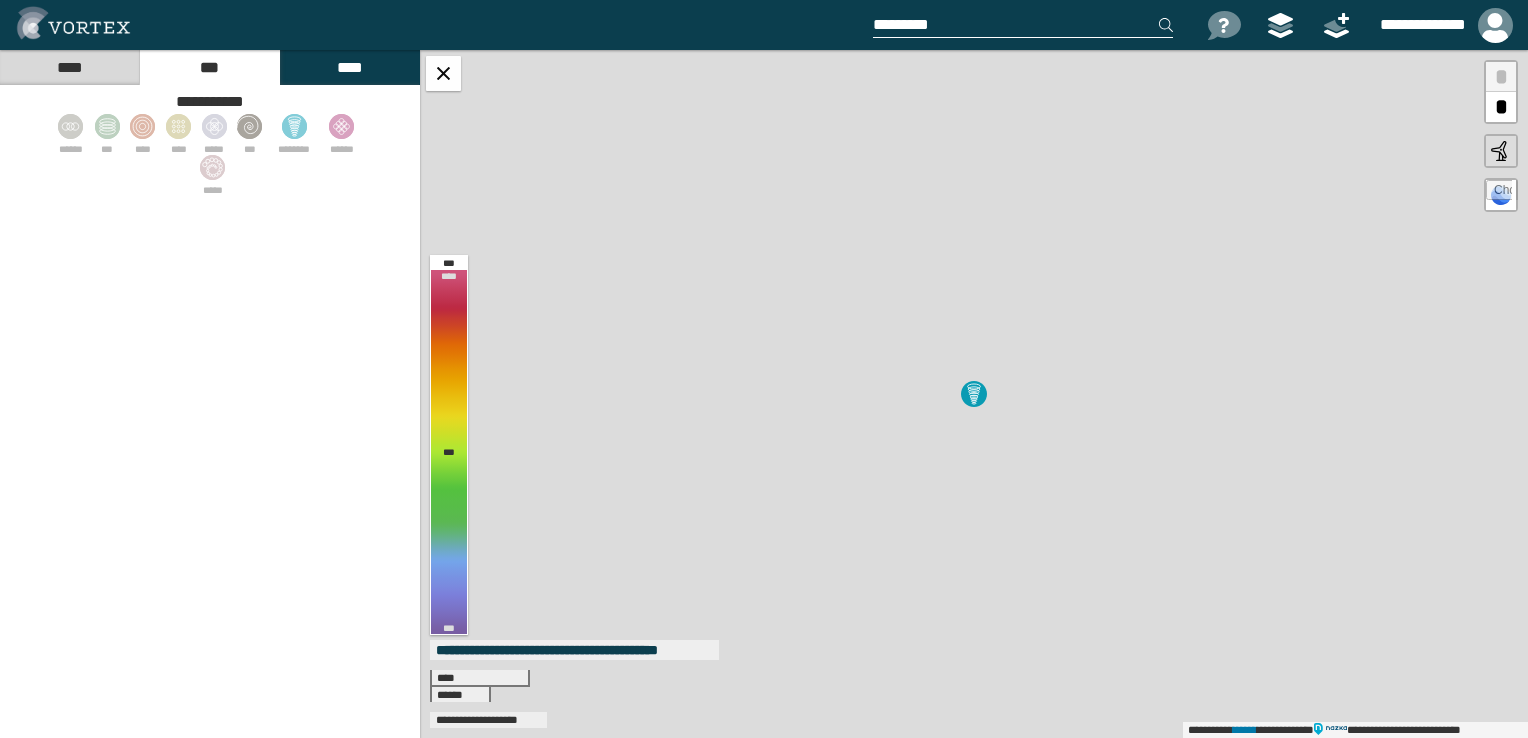 click on "****" at bounding box center [69, 67] 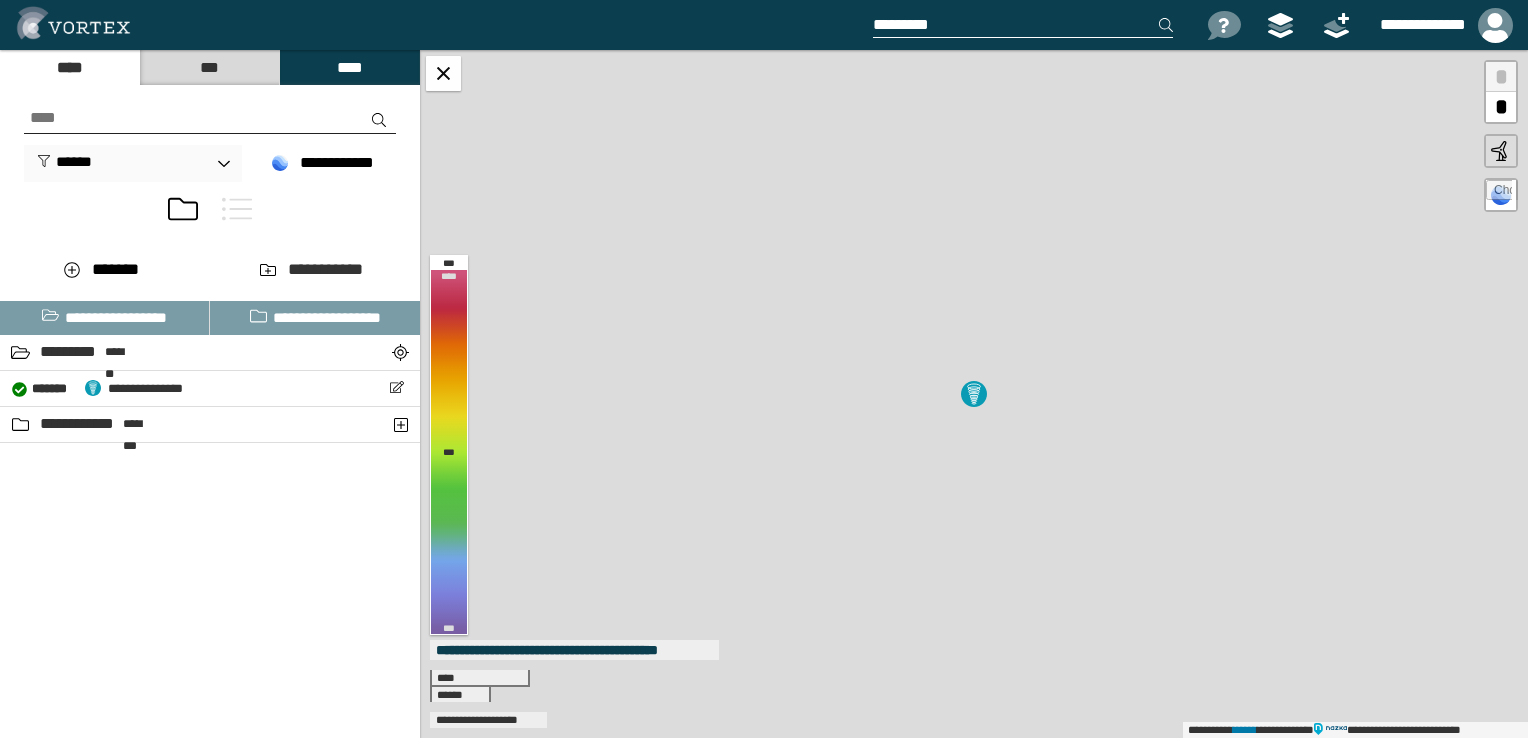 click at bounding box center (1036, 25) 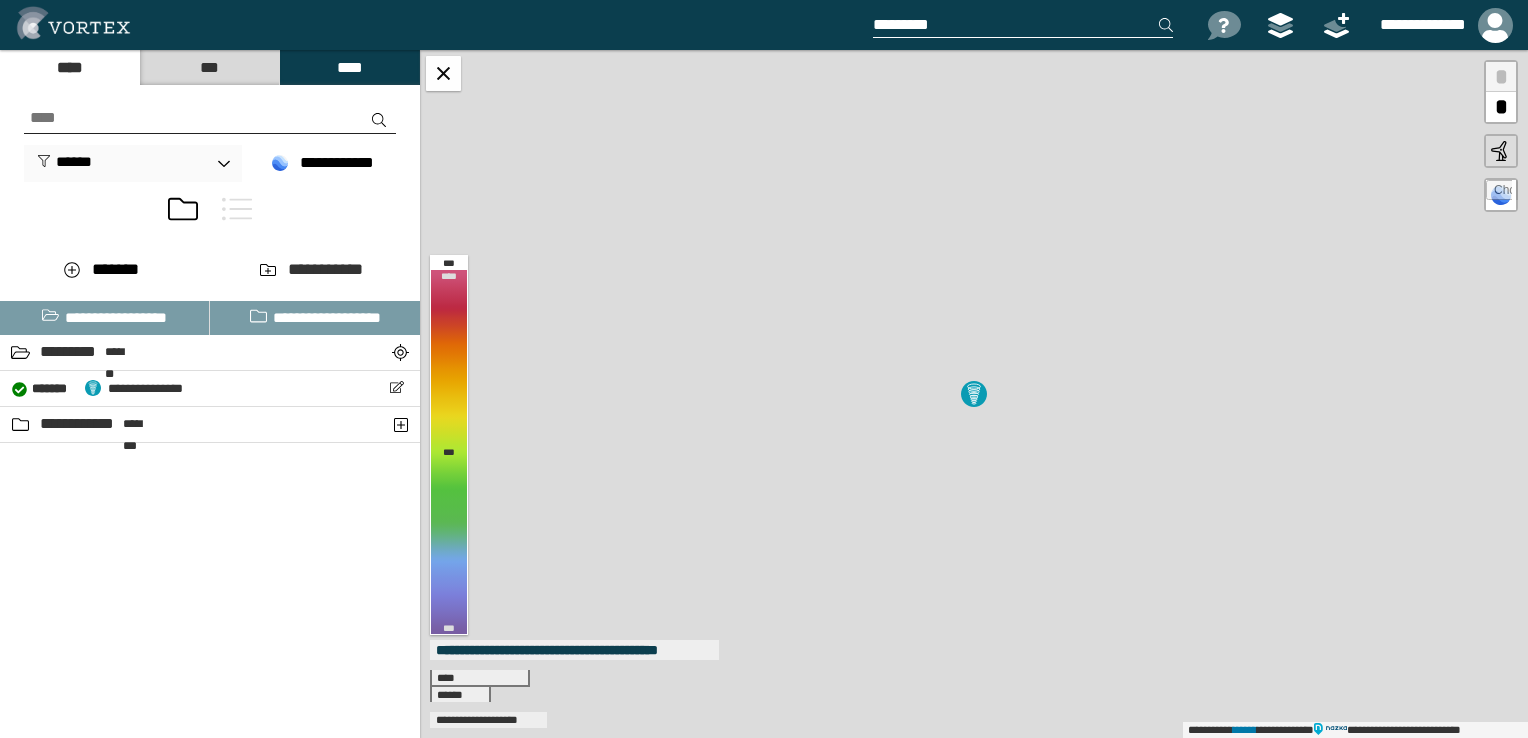 click at bounding box center (1023, 25) 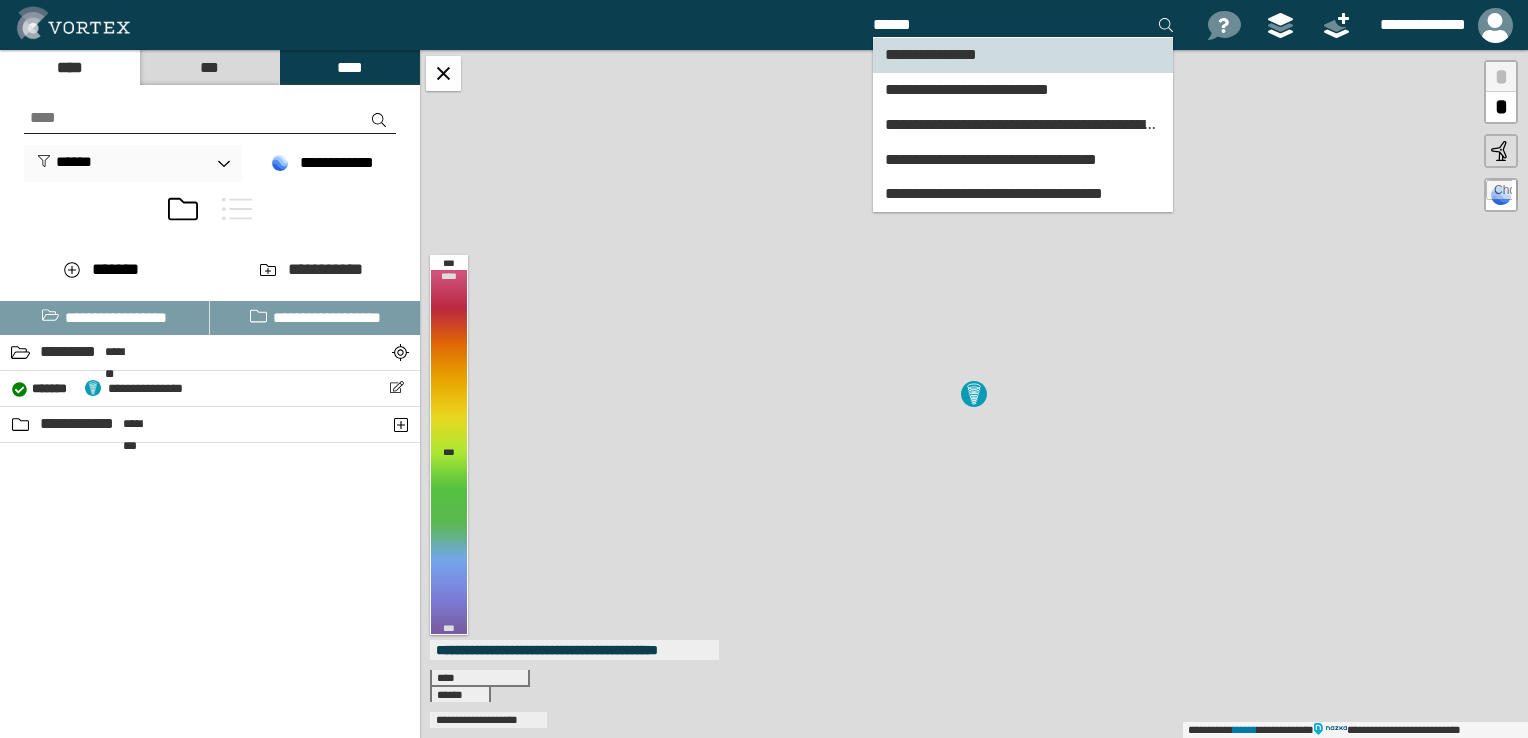 type on "******" 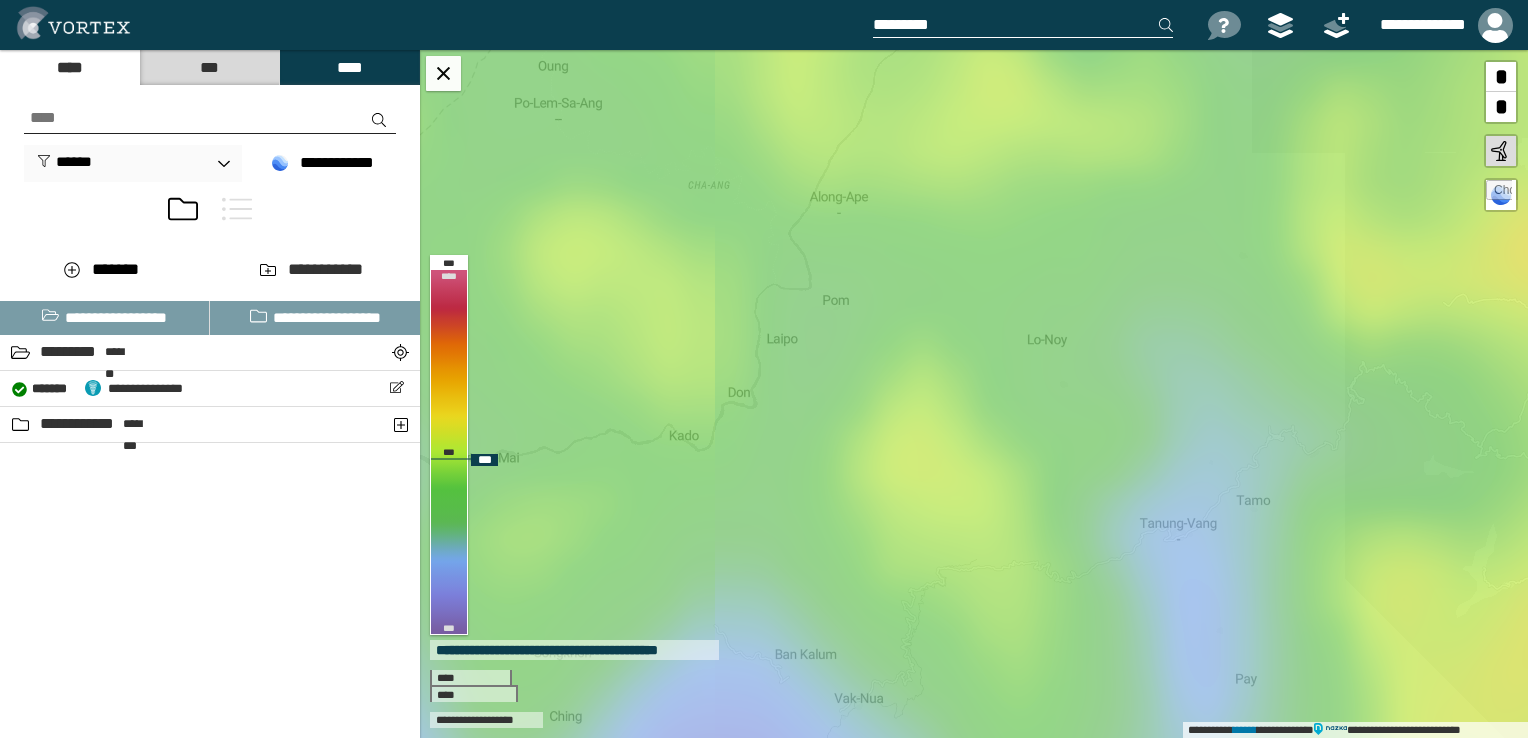 click at bounding box center [1501, 151] 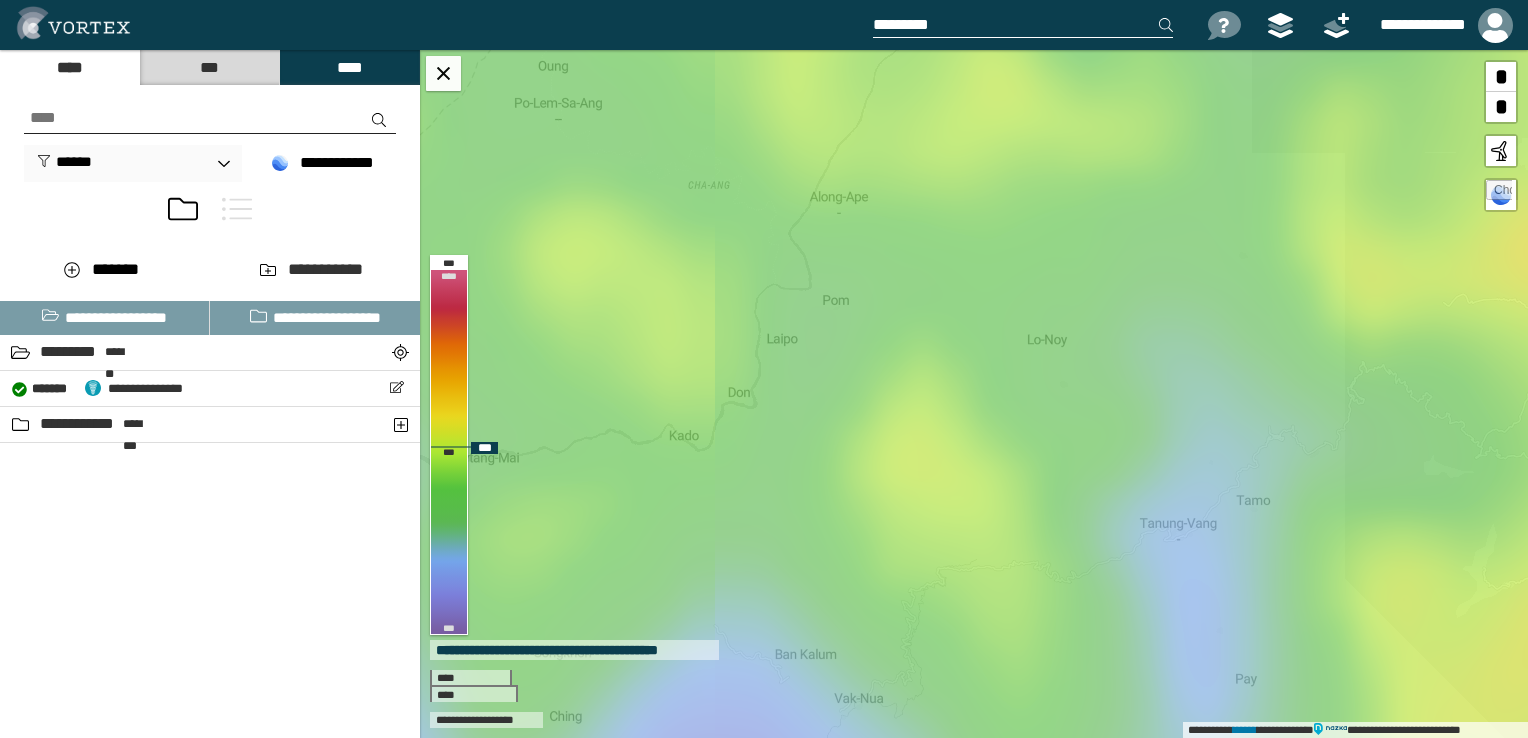 click at bounding box center [1499, 193] 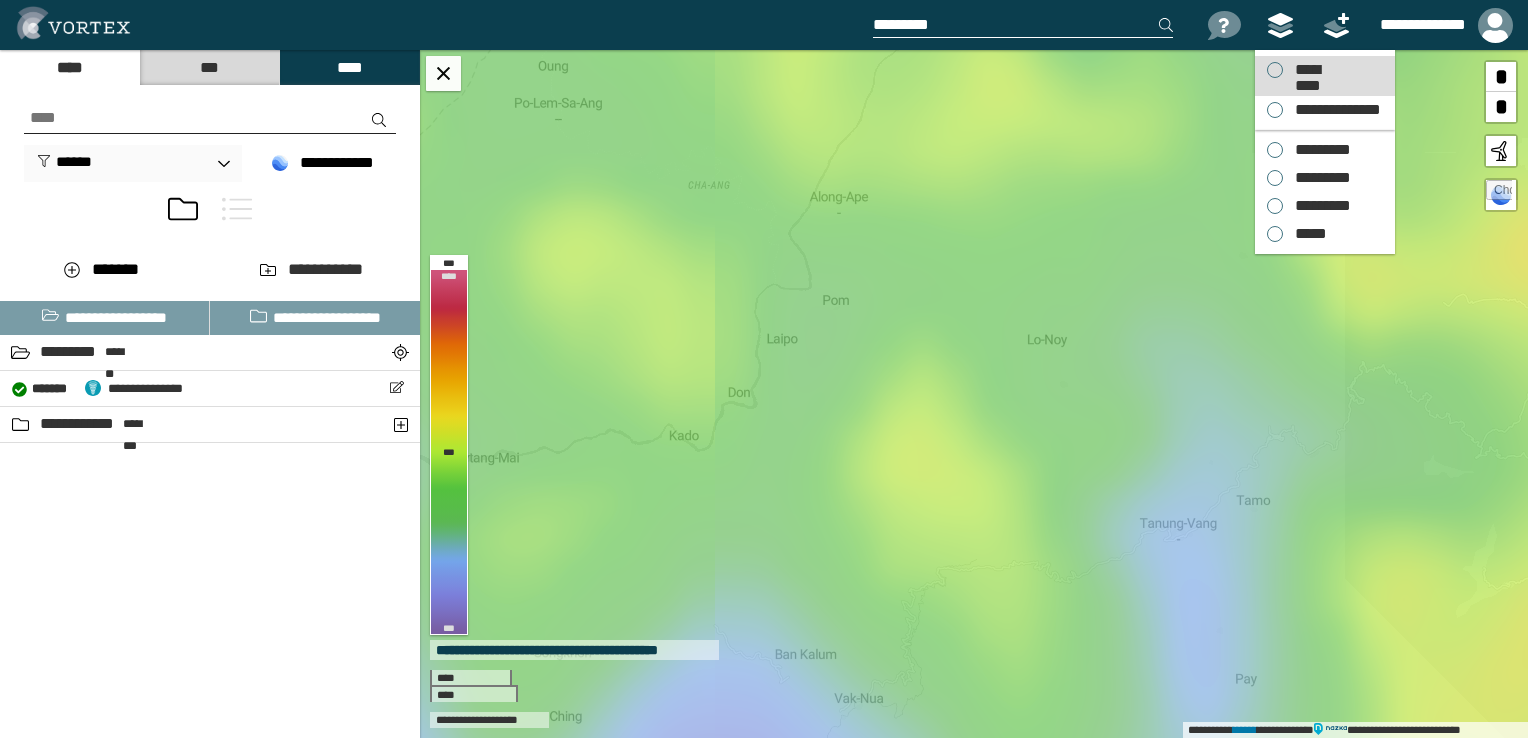 click on "*********" at bounding box center [1307, 70] 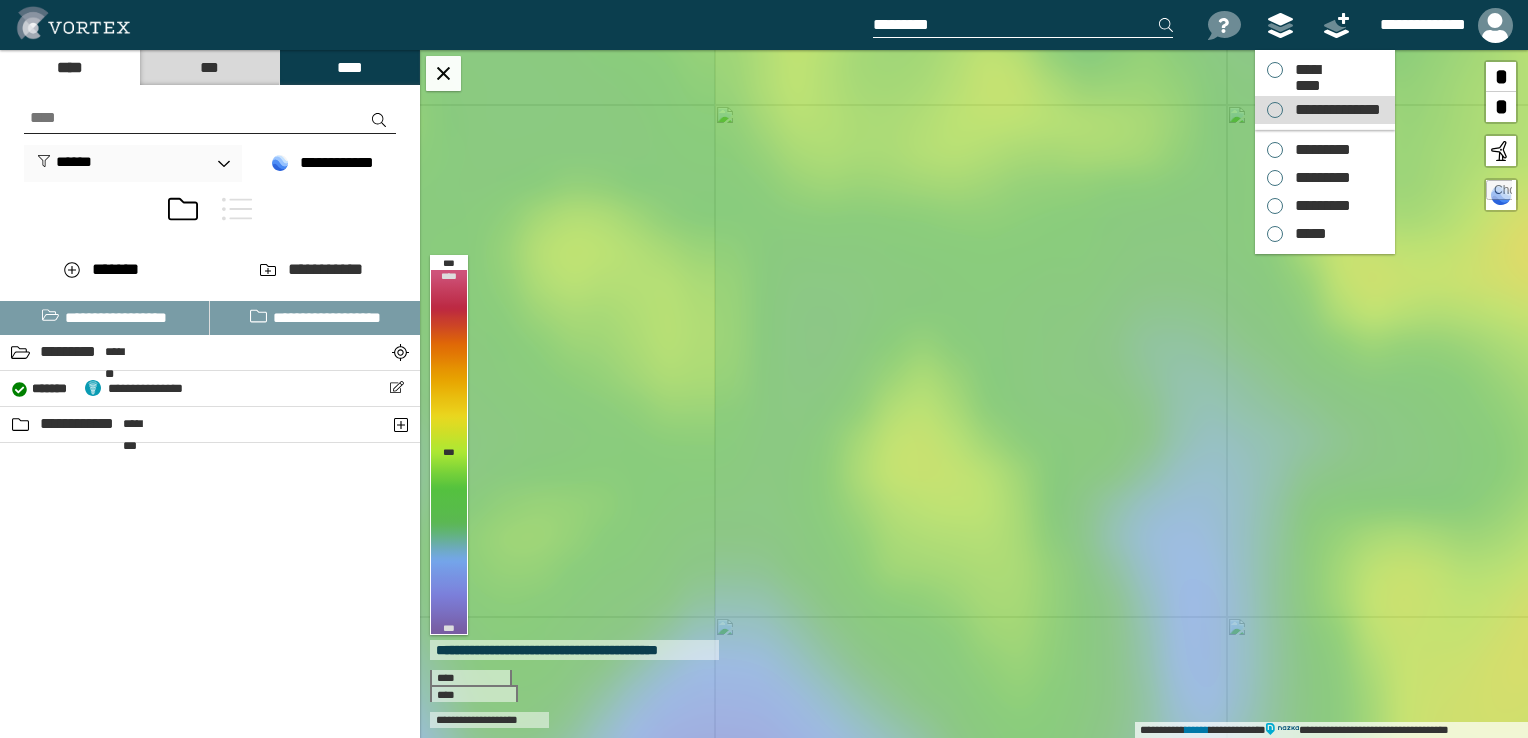 click on "**********" at bounding box center (1325, 110) 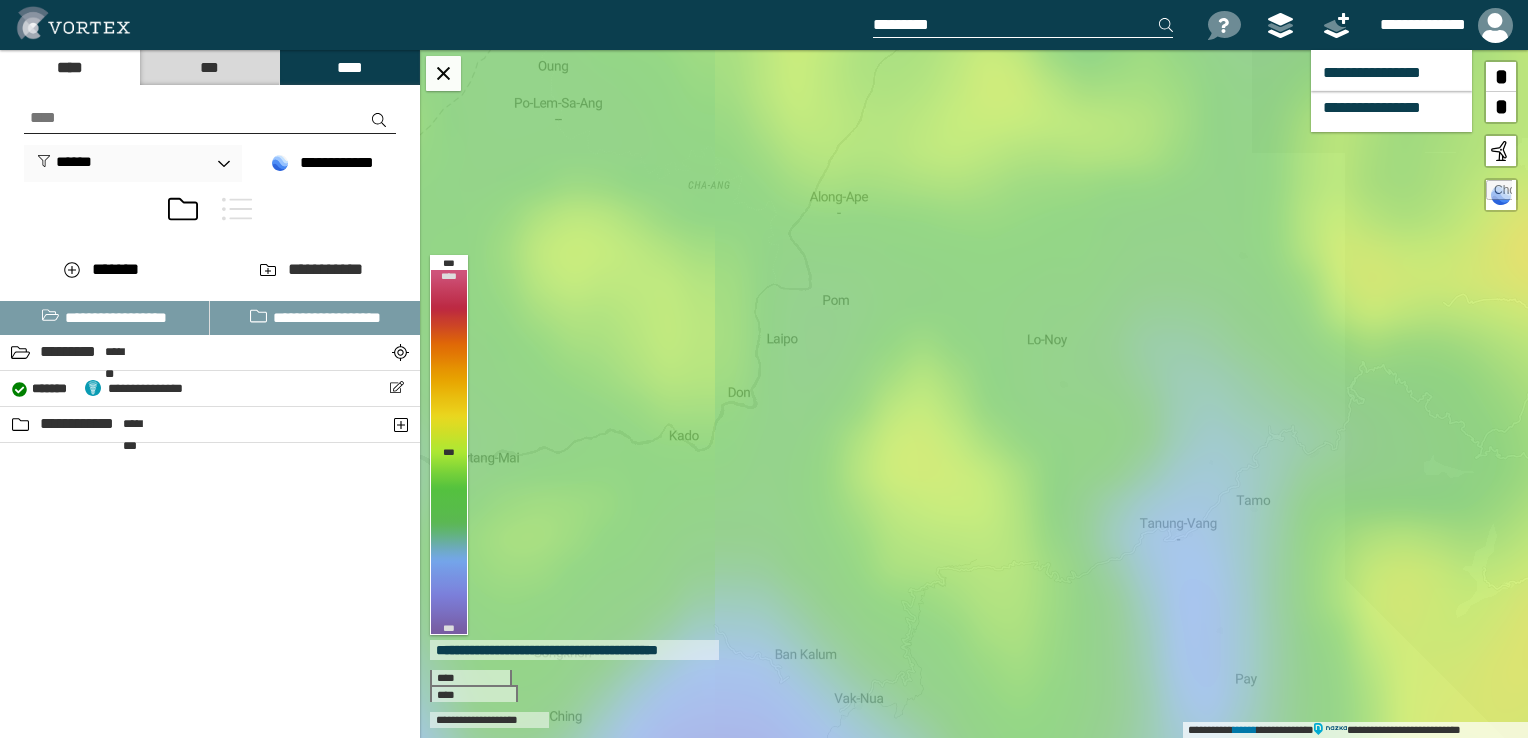 click at bounding box center (1280, 25) 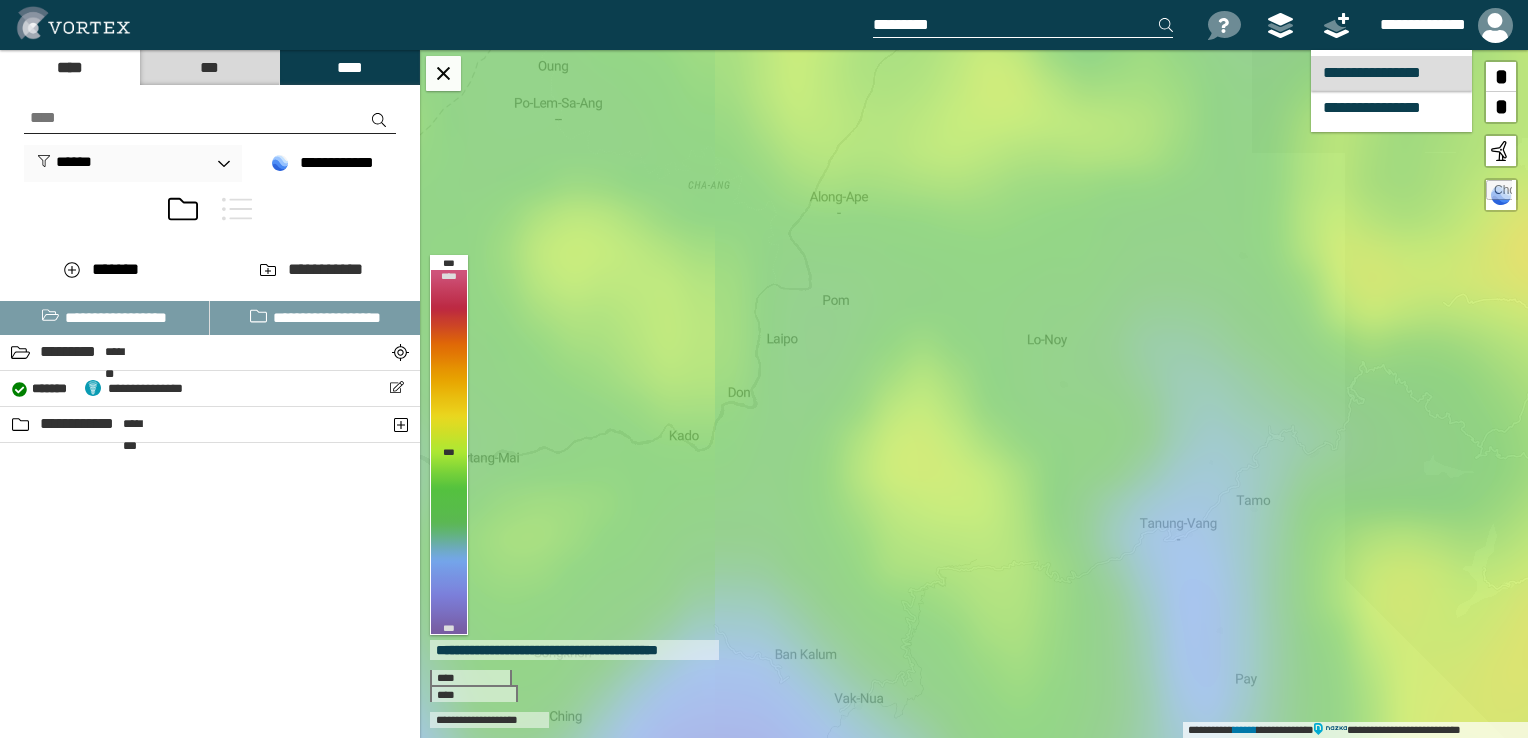 click on "**********" at bounding box center (1391, 73) 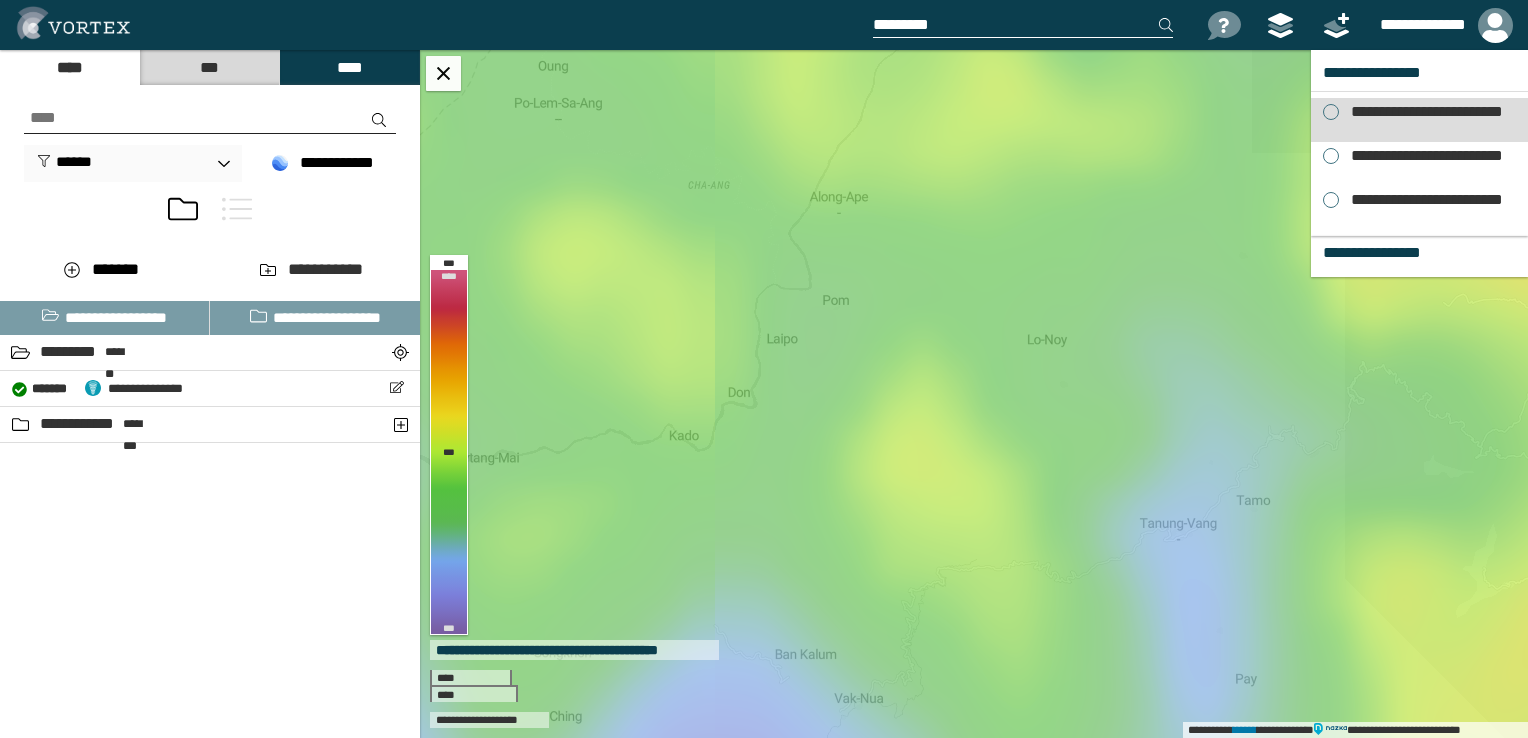 click on "**********" at bounding box center (1419, 120) 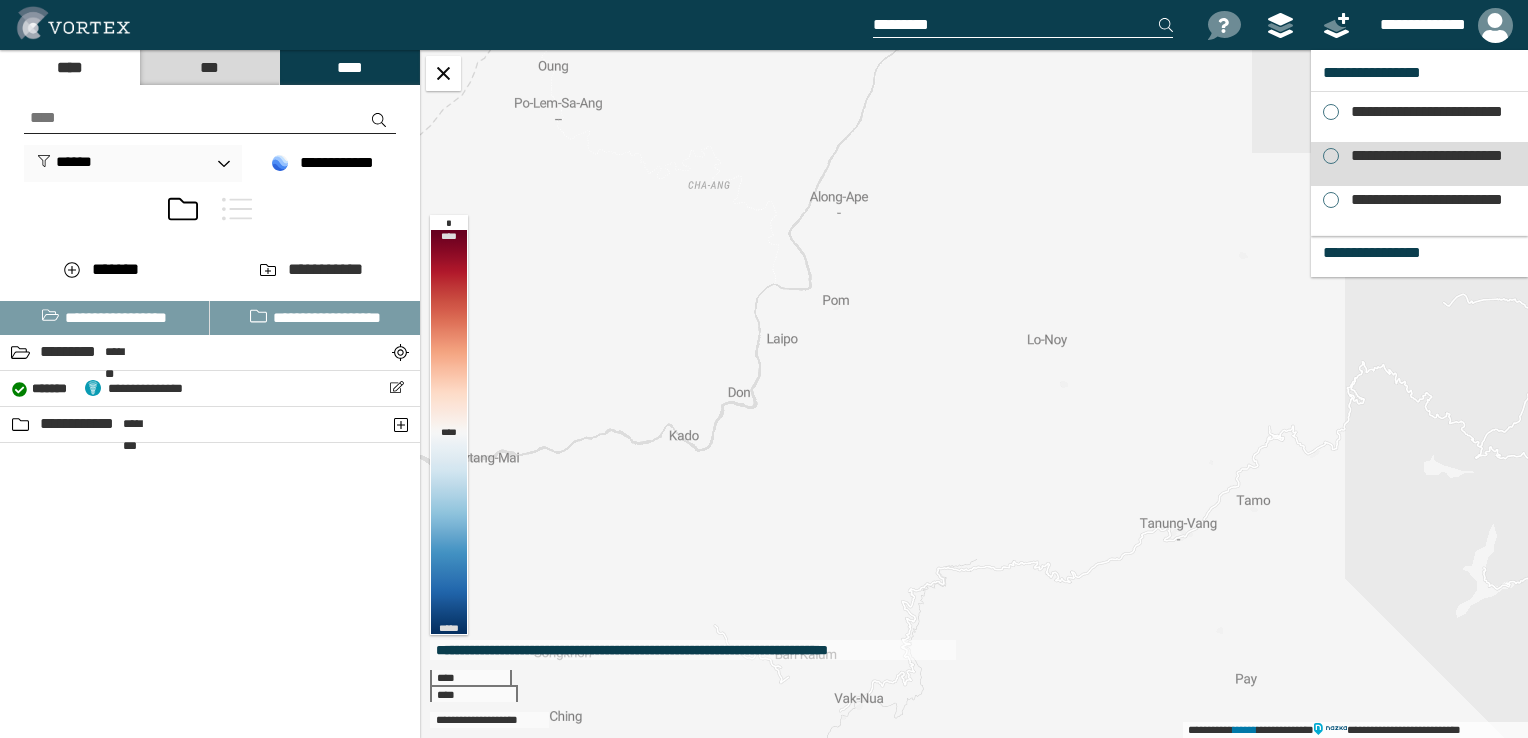 click on "**********" at bounding box center [1419, 164] 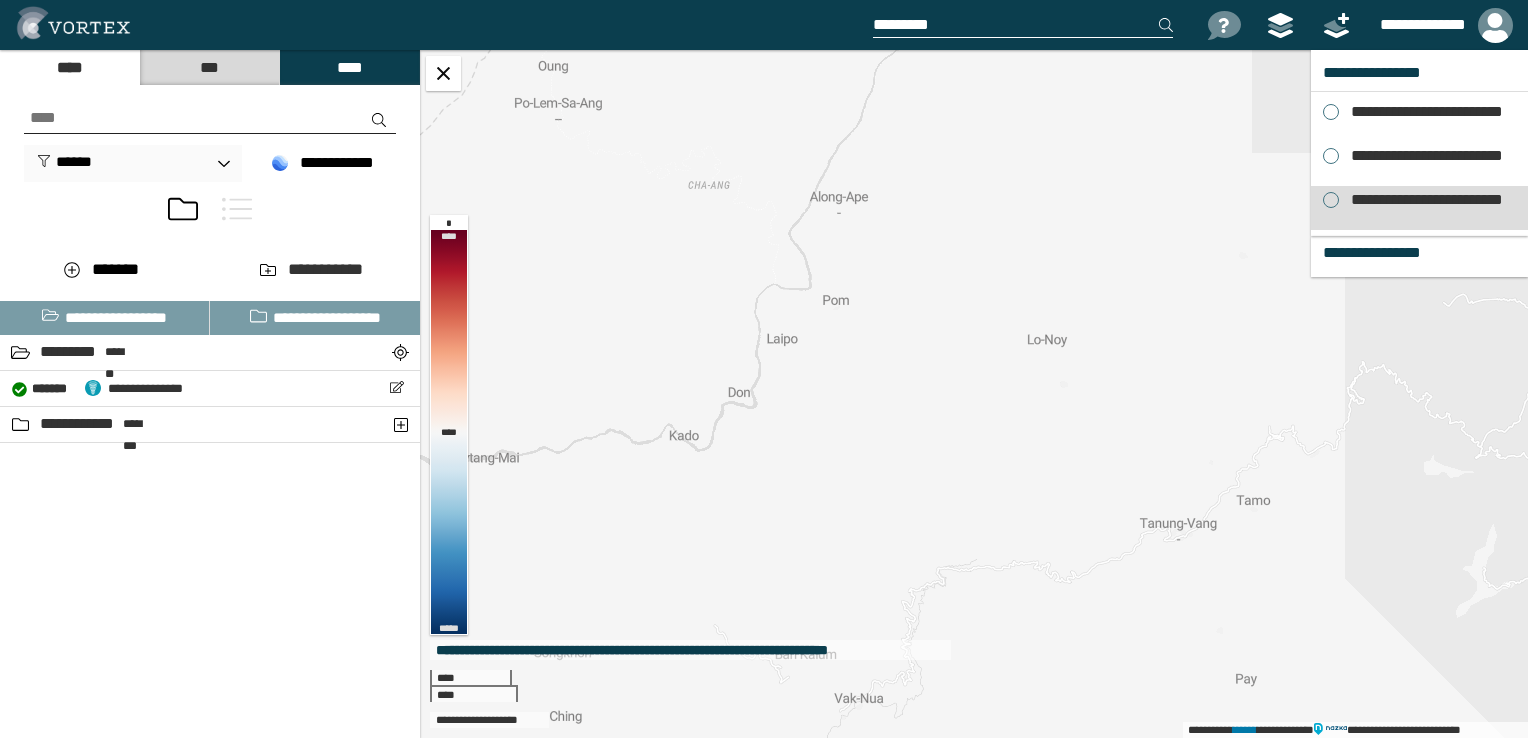 click on "**********" at bounding box center (1419, 208) 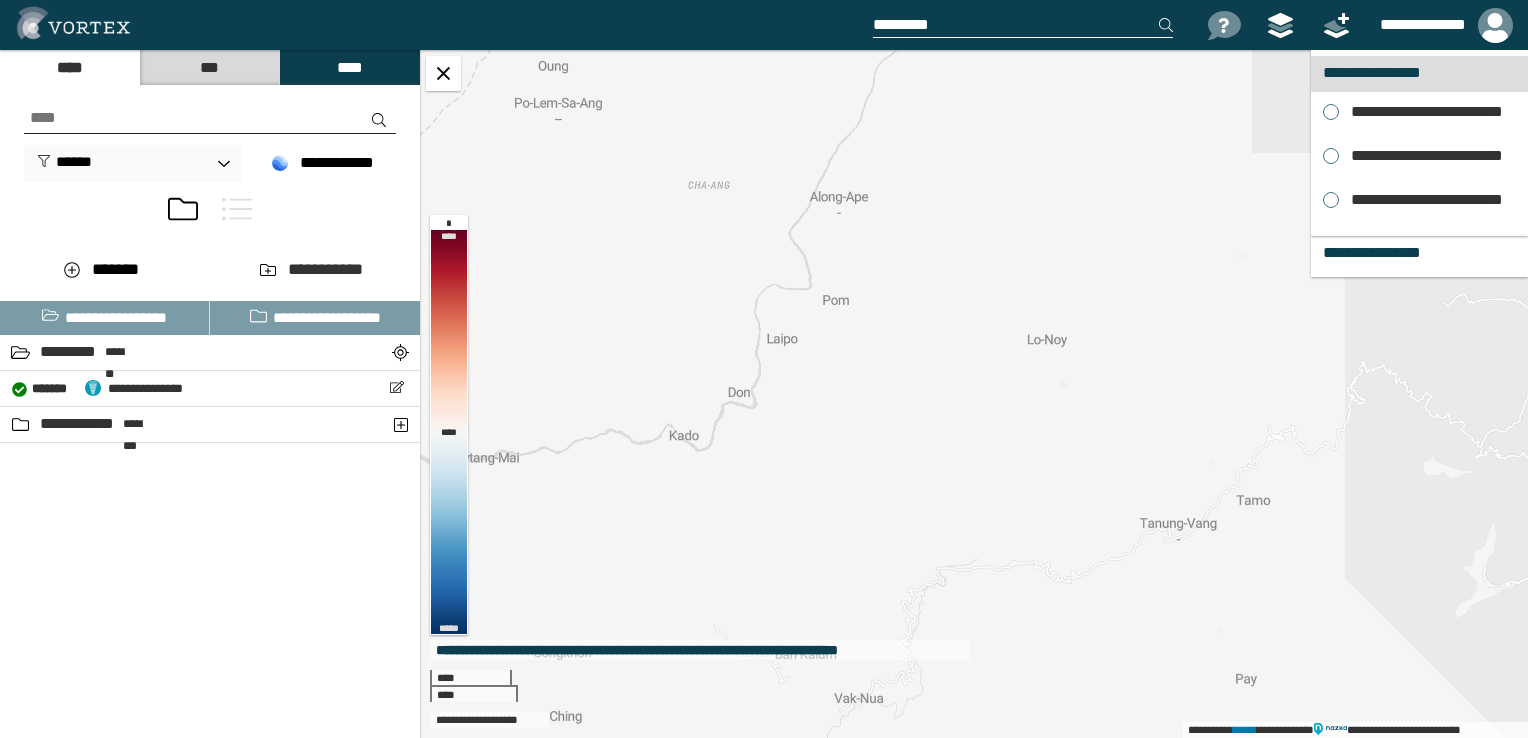 click on "**********" at bounding box center (1419, 73) 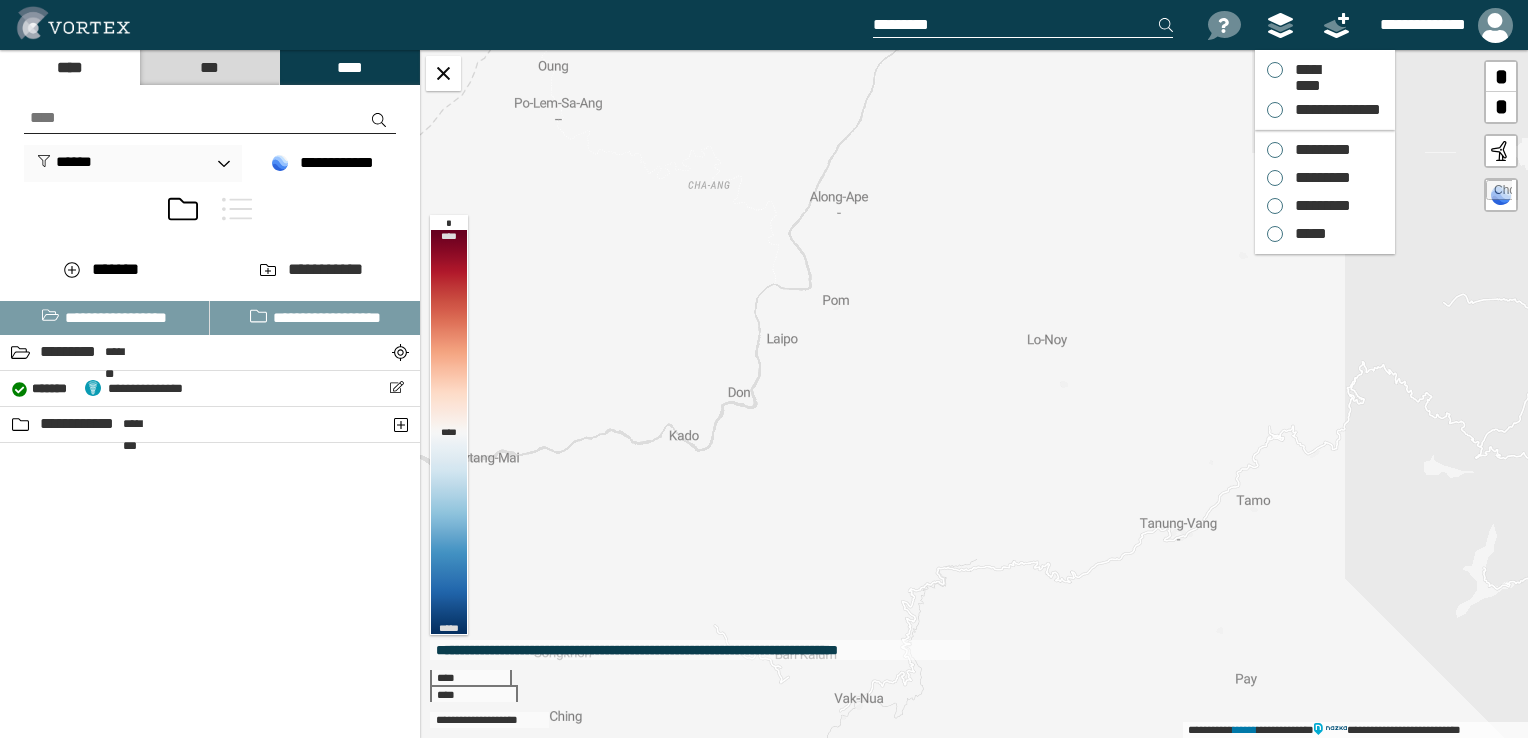 click at bounding box center (1280, 25) 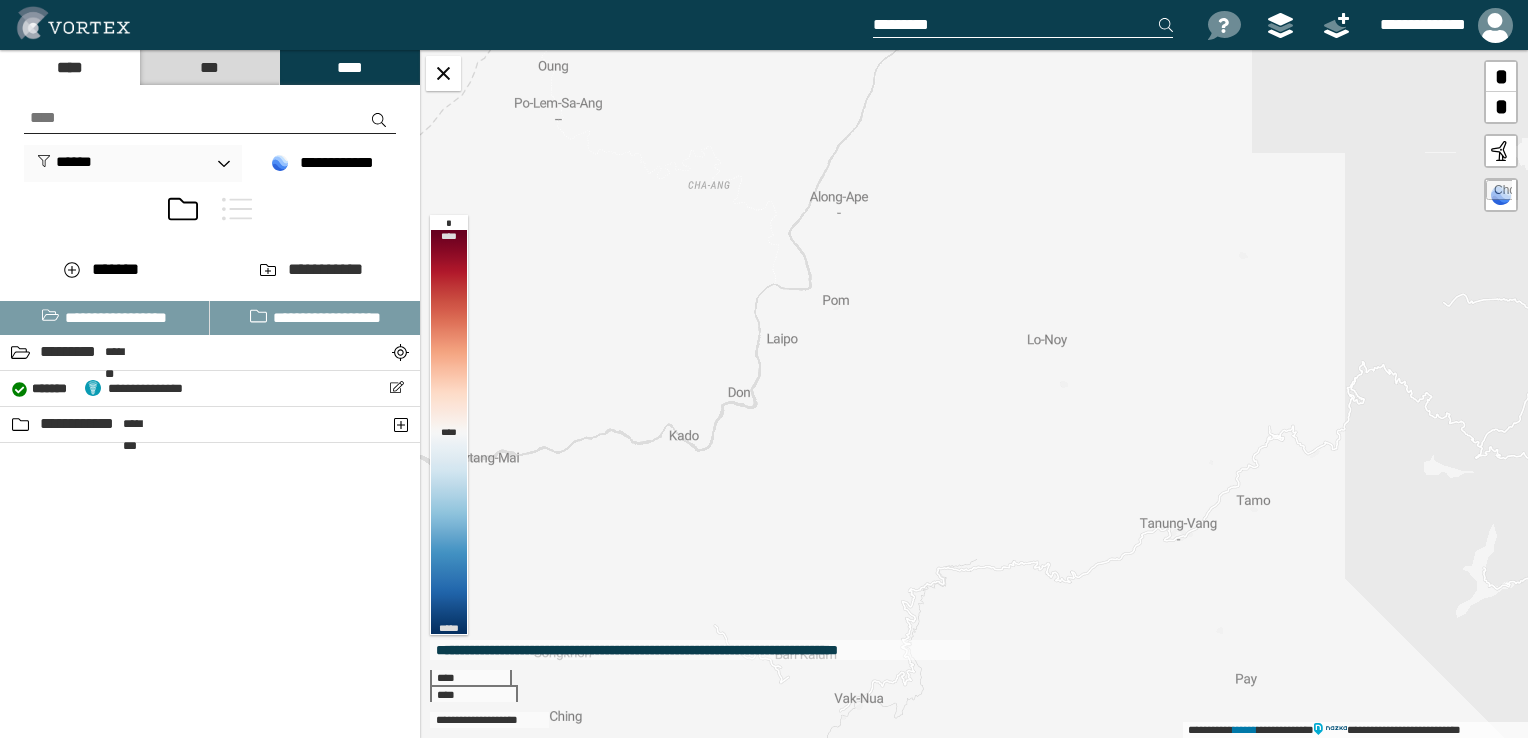 click at bounding box center (1501, 151) 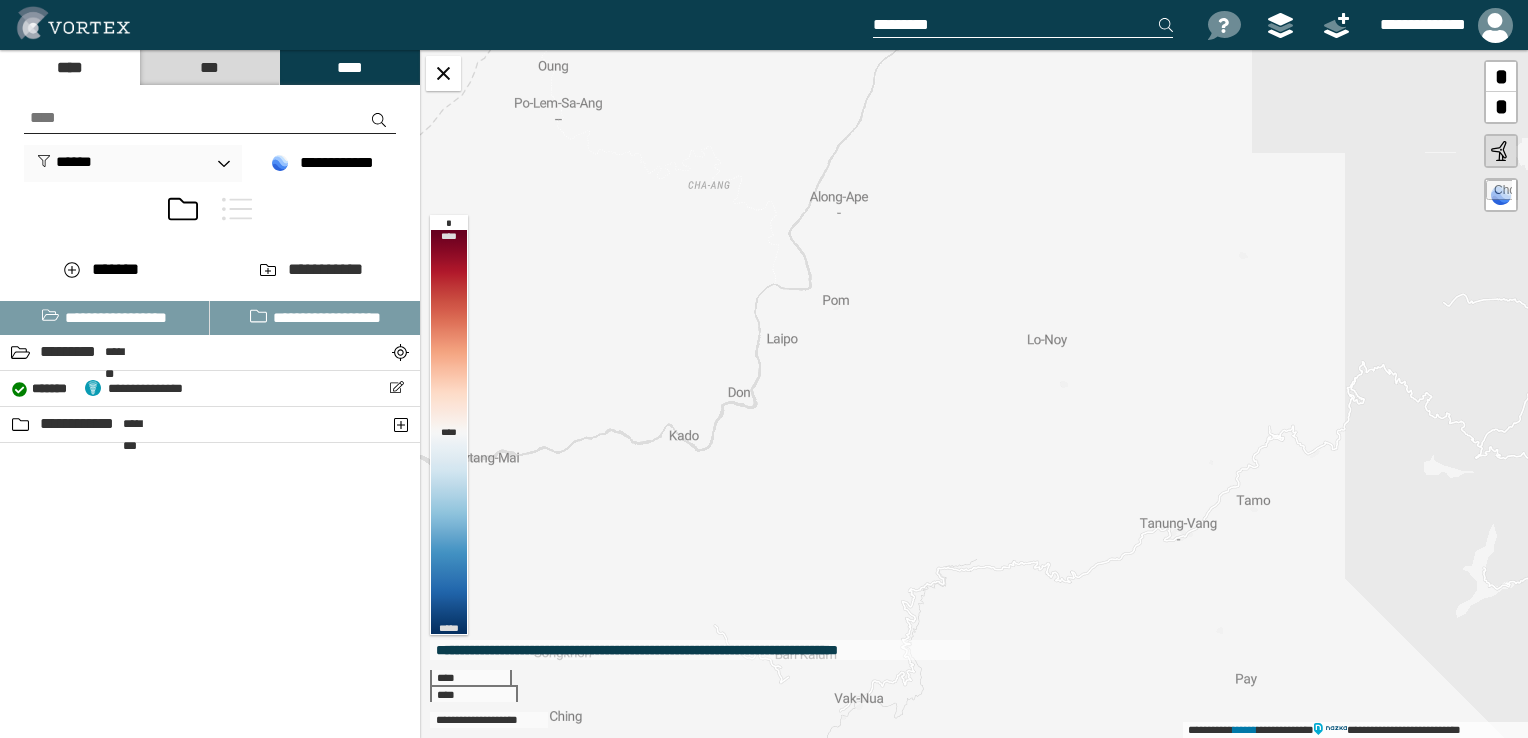 click at bounding box center (210, 213) 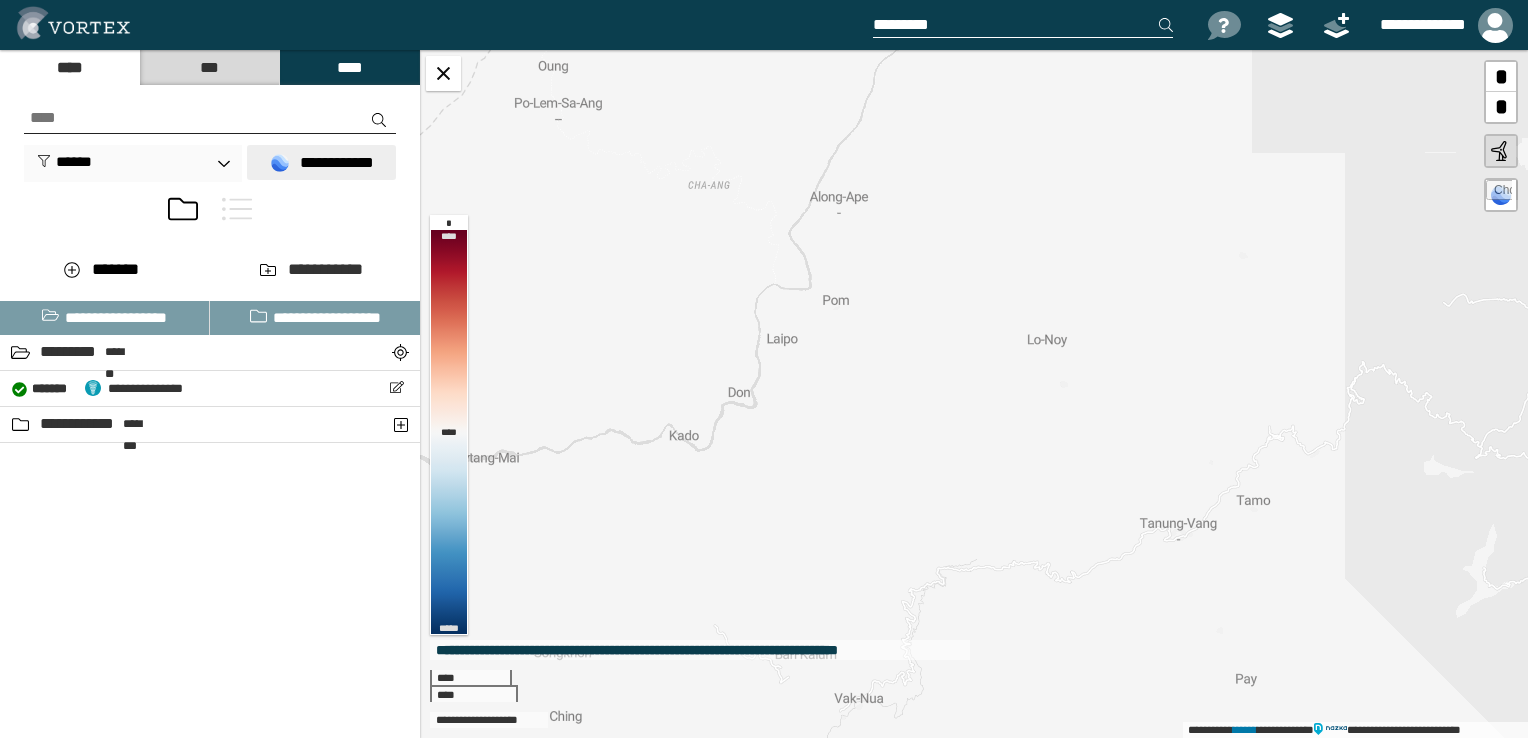 click on "**********" at bounding box center (321, 162) 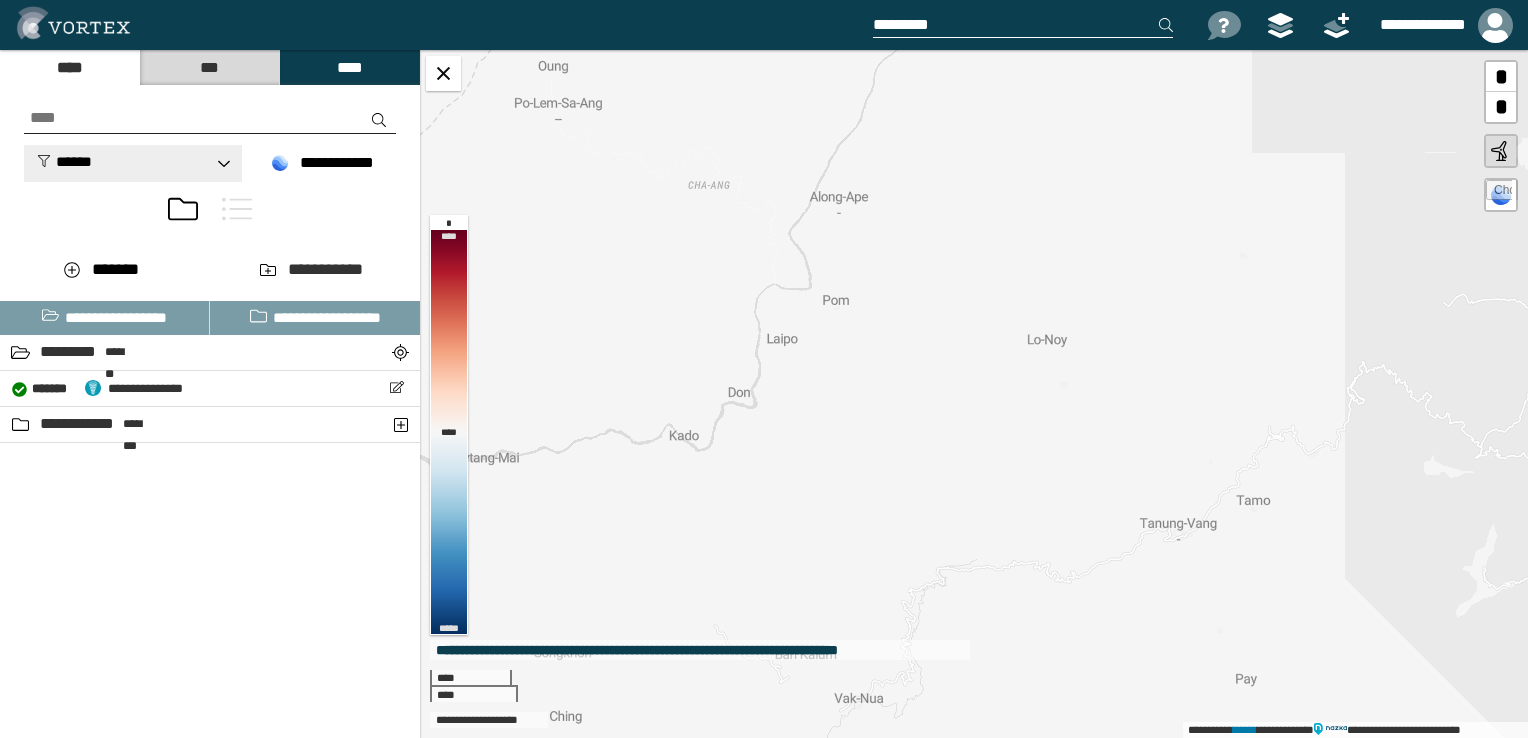 click on "******" at bounding box center [133, 163] 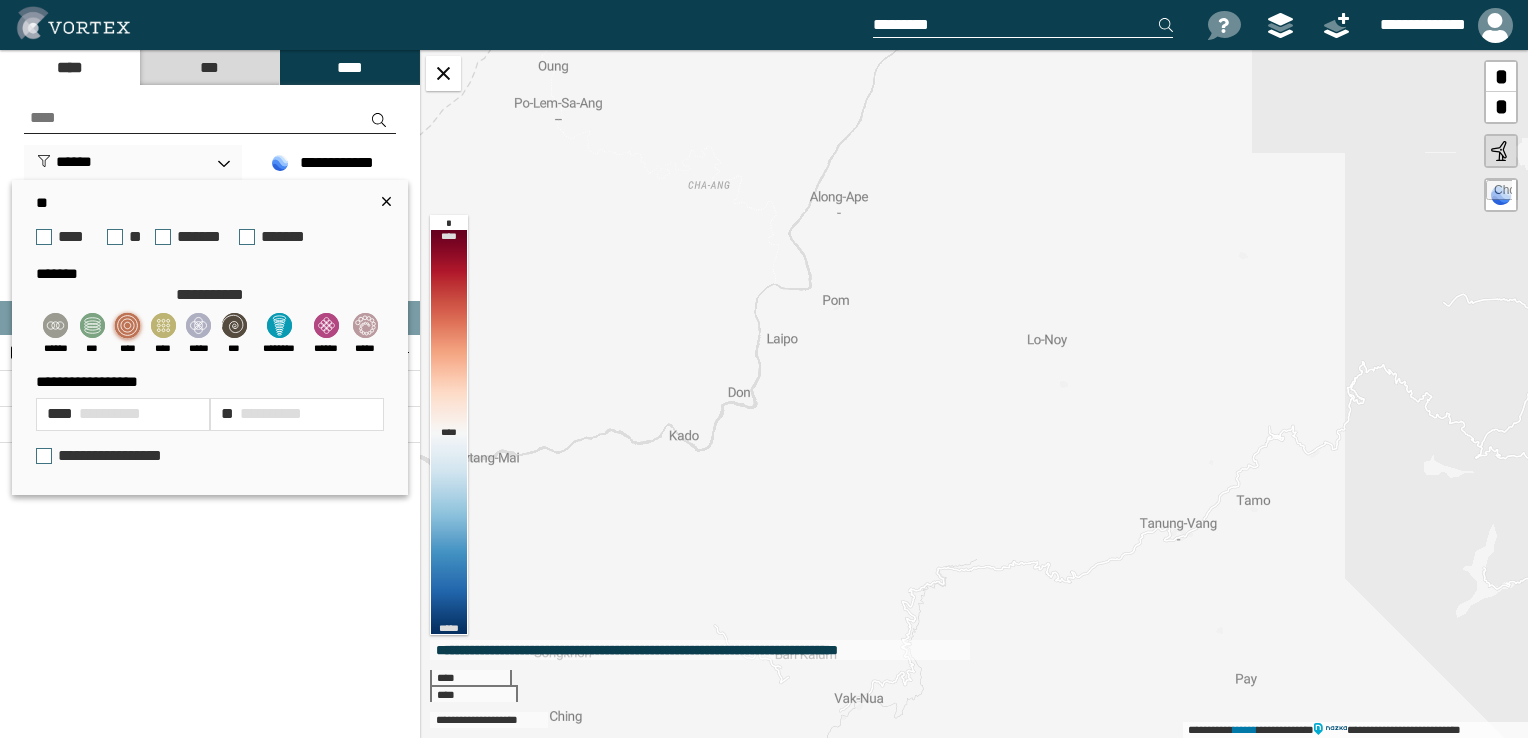 click at bounding box center (128, 326) 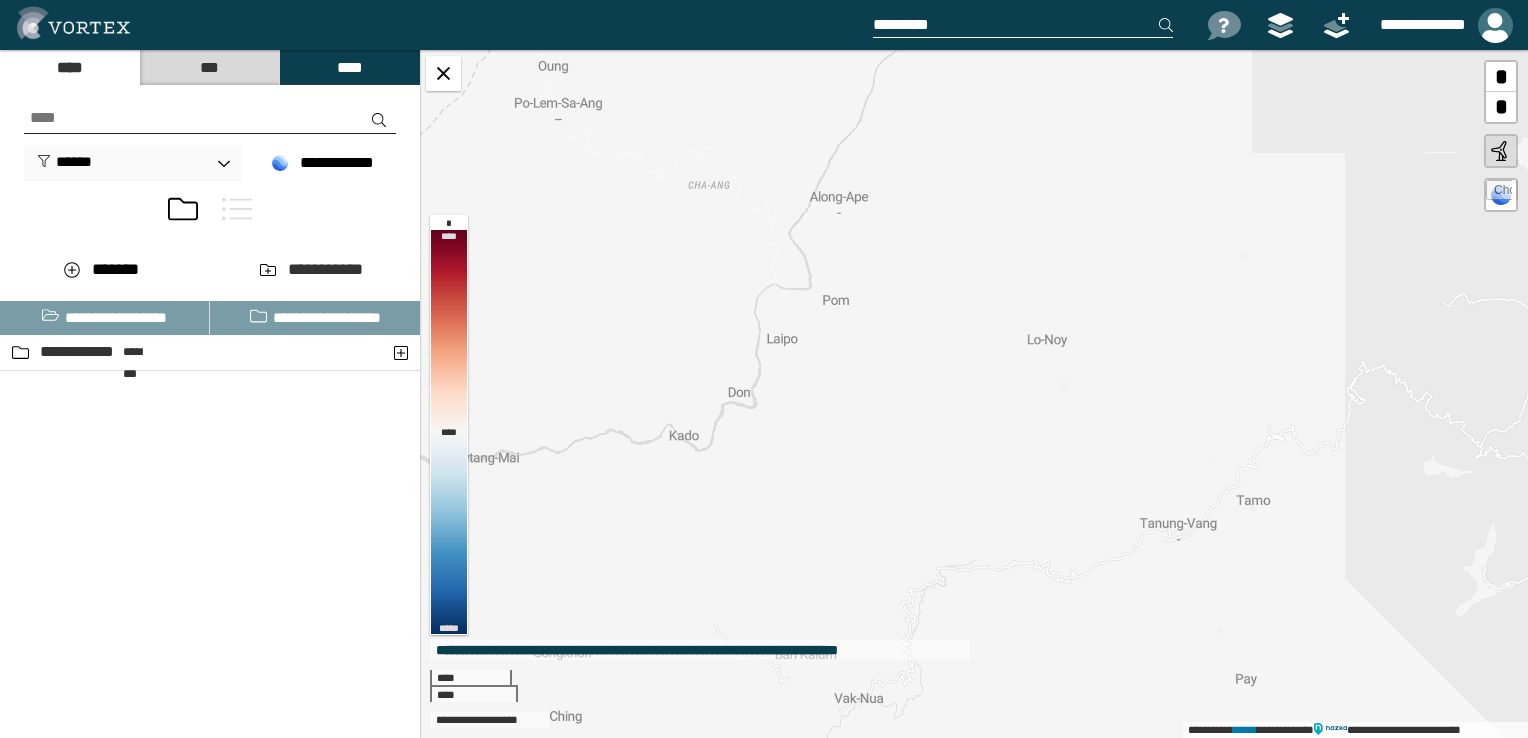 click at bounding box center (1495, 25) 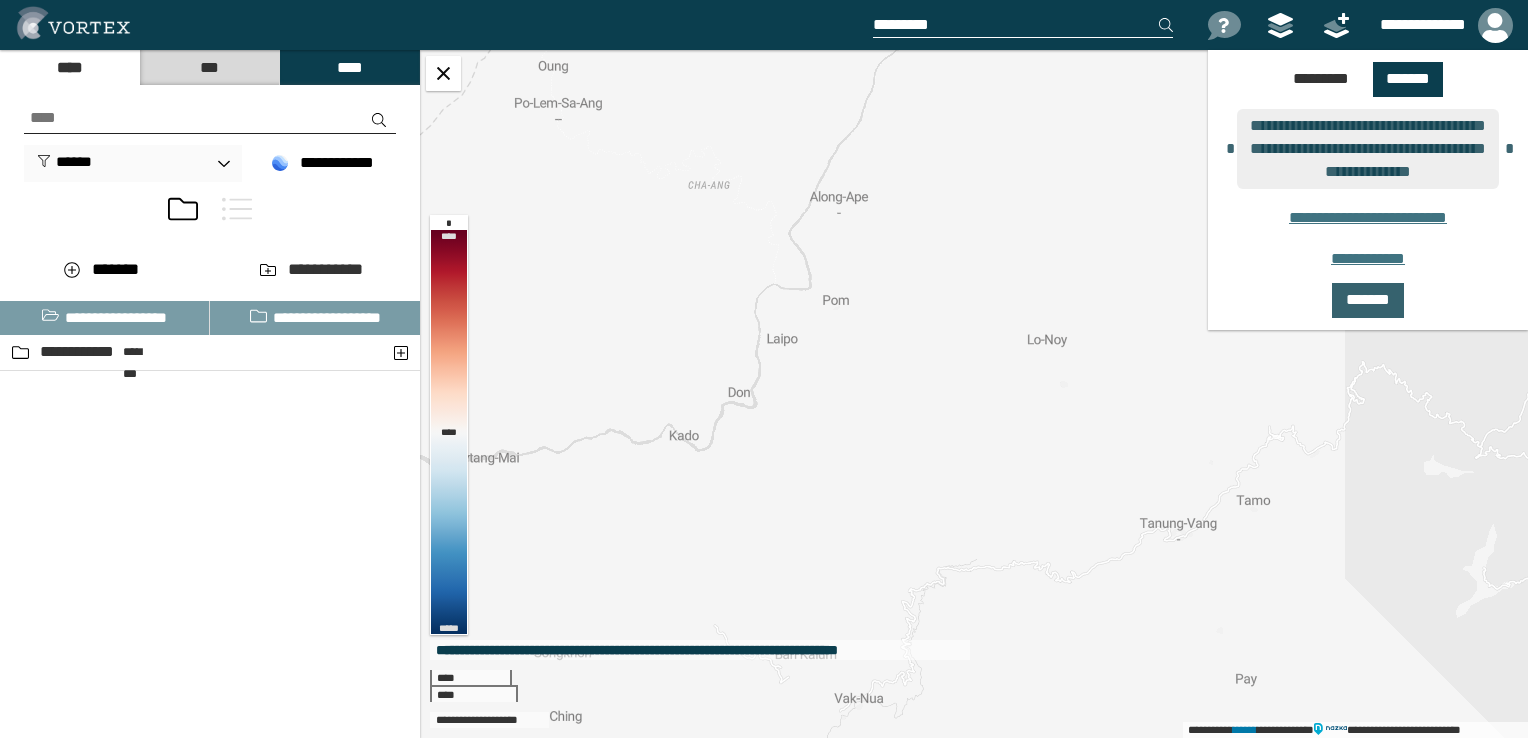 click on "*******" at bounding box center (1368, 300) 